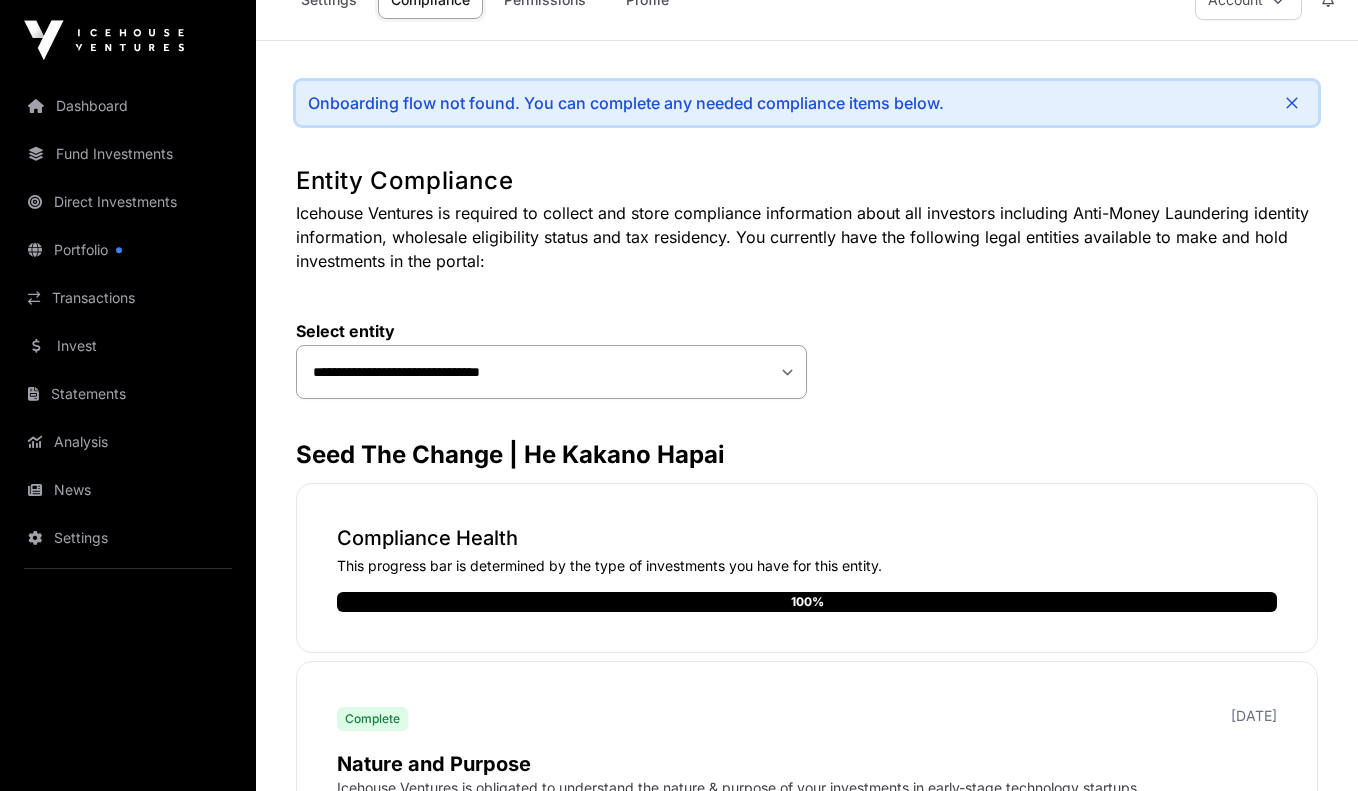 scroll, scrollTop: 47, scrollLeft: 0, axis: vertical 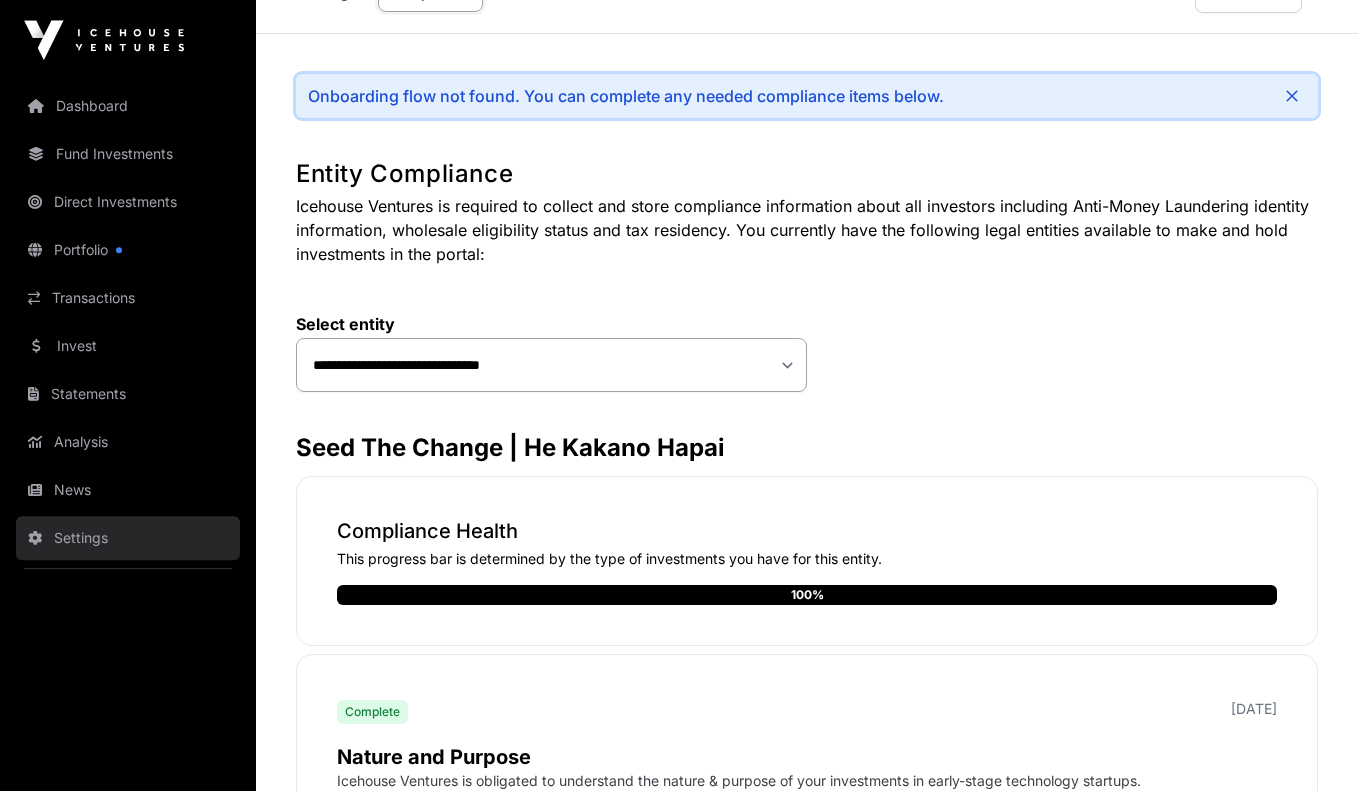 click on "Settings" 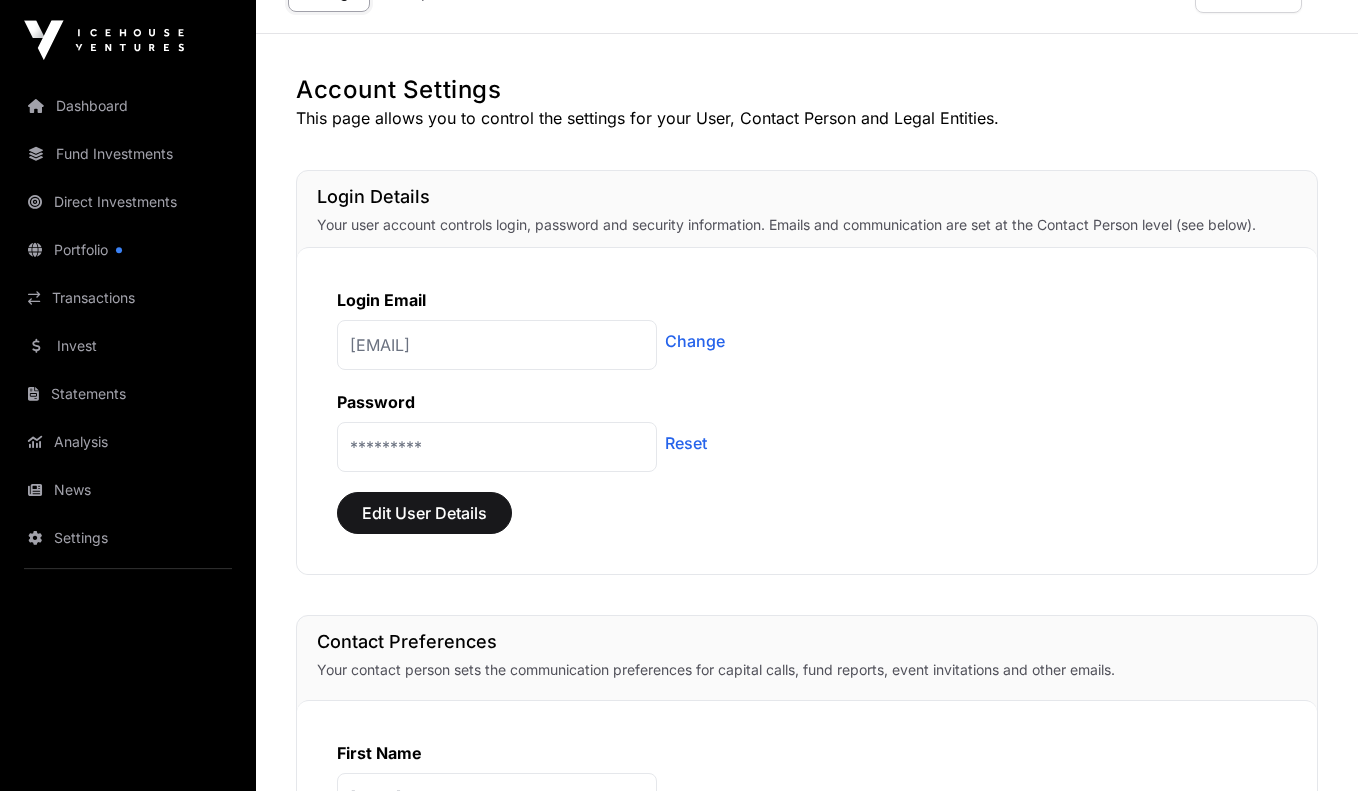 scroll, scrollTop: 0, scrollLeft: 0, axis: both 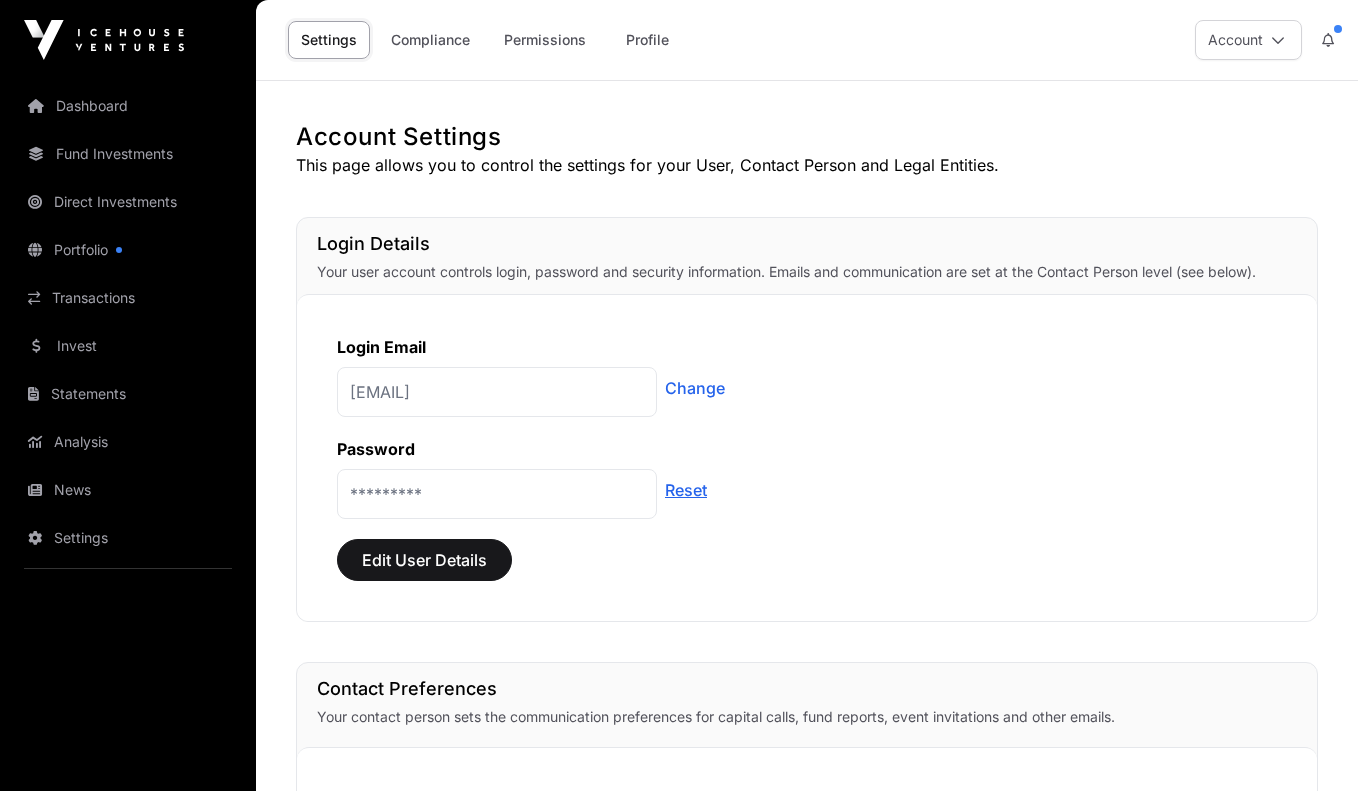 click on "Reset" 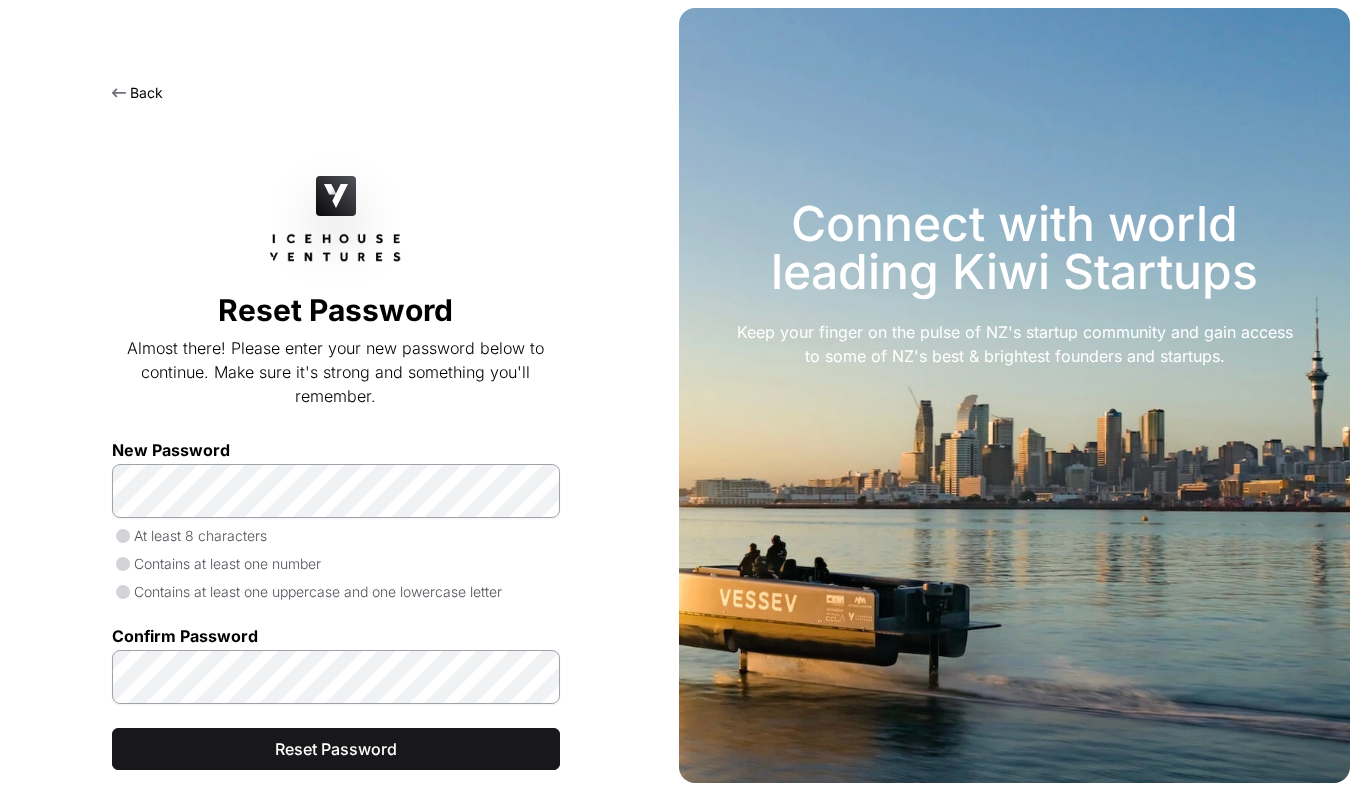 scroll, scrollTop: 0, scrollLeft: 0, axis: both 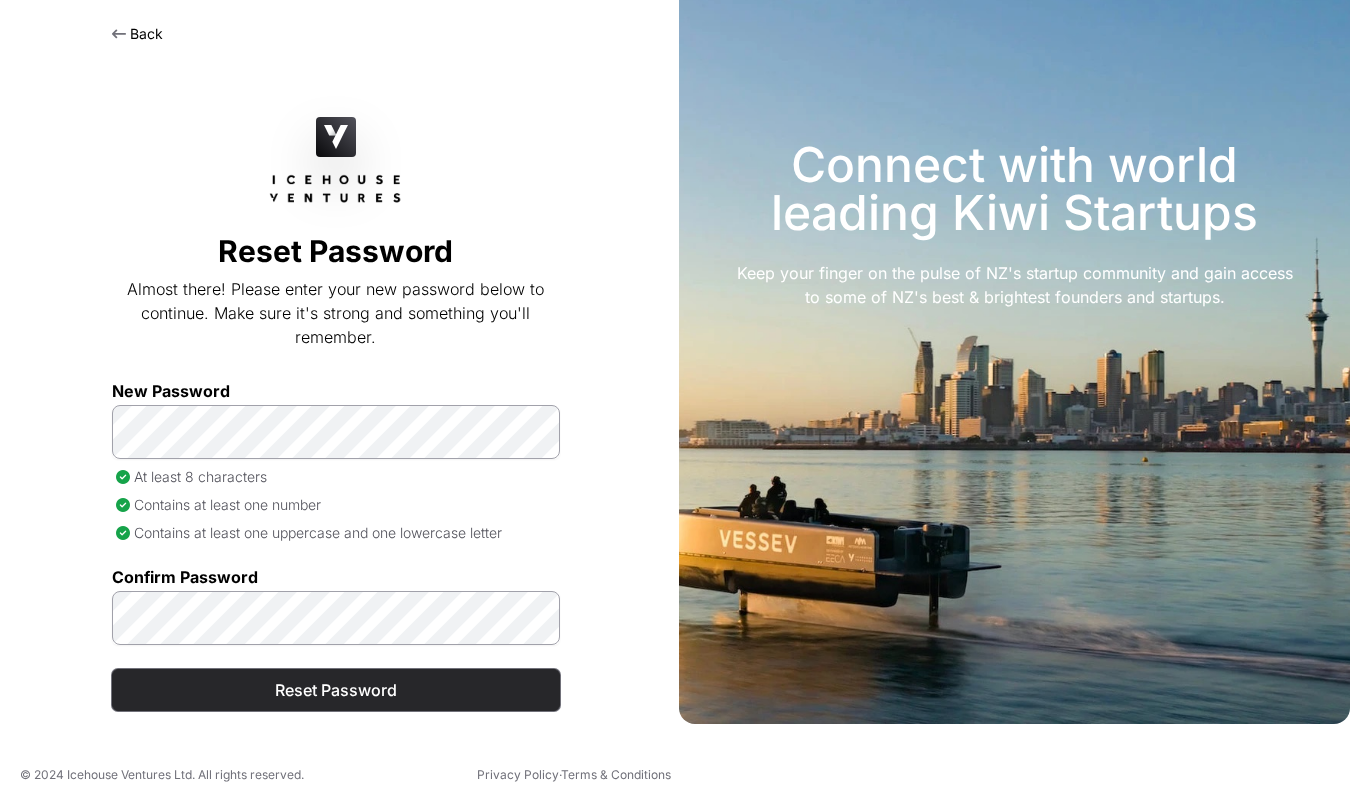click on "Reset Password" 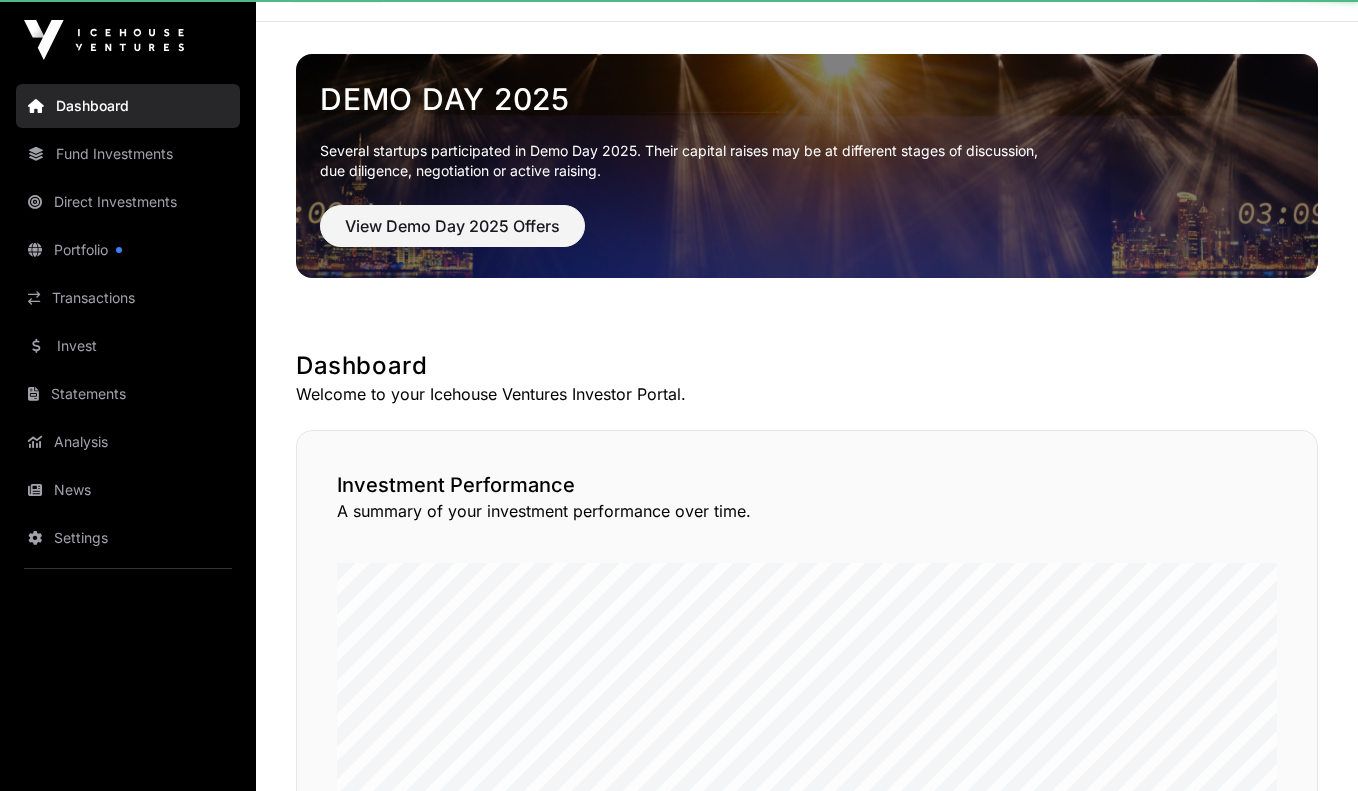 scroll, scrollTop: 0, scrollLeft: 0, axis: both 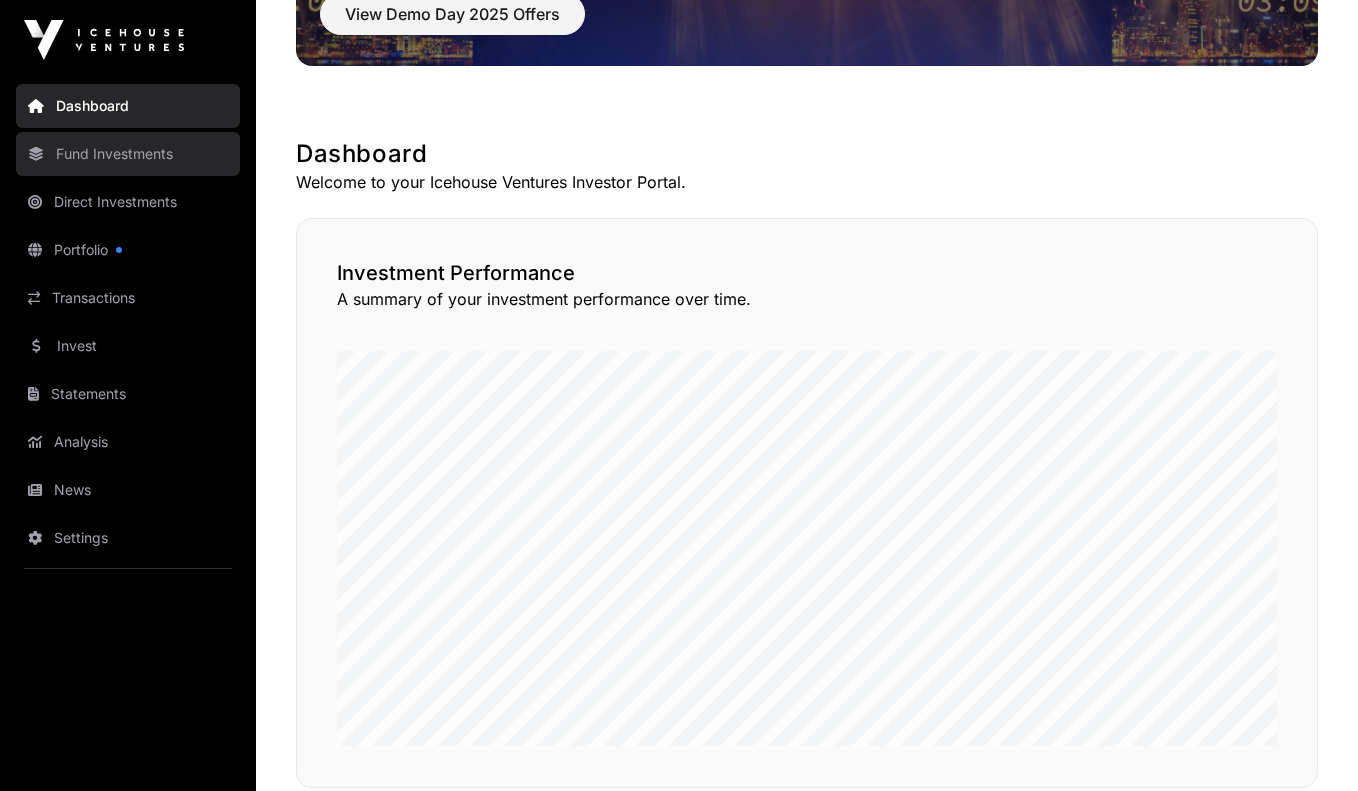 click on "Fund Investments" 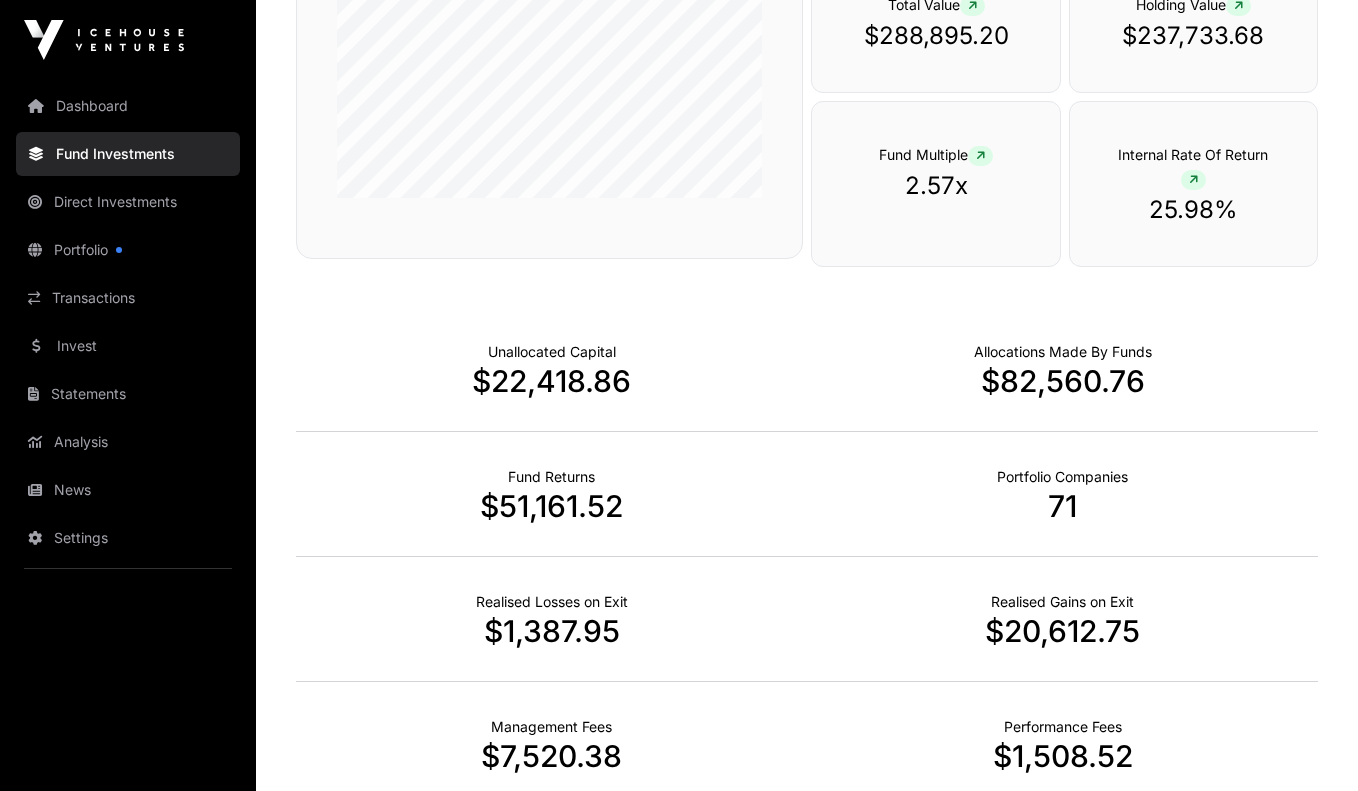 scroll, scrollTop: 1066, scrollLeft: 0, axis: vertical 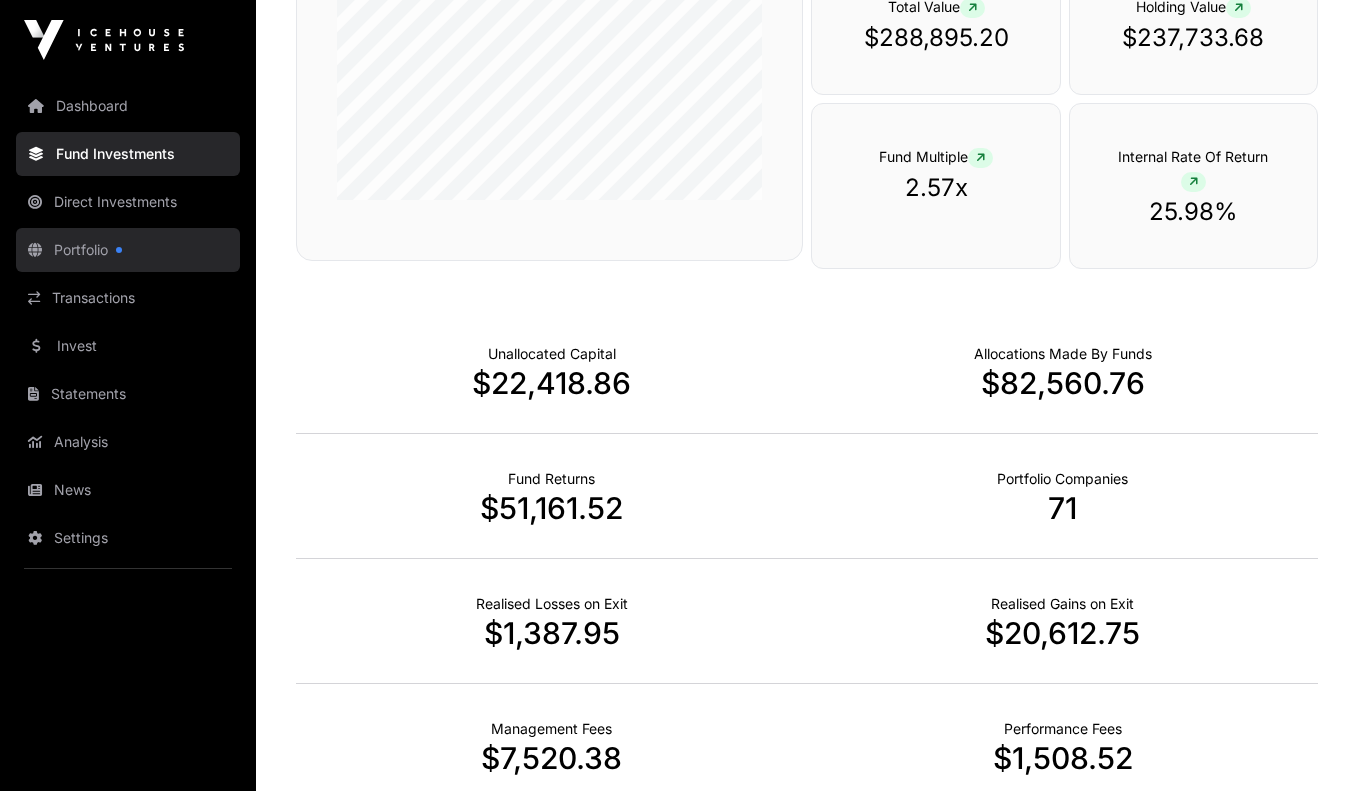 click on "Portfolio" 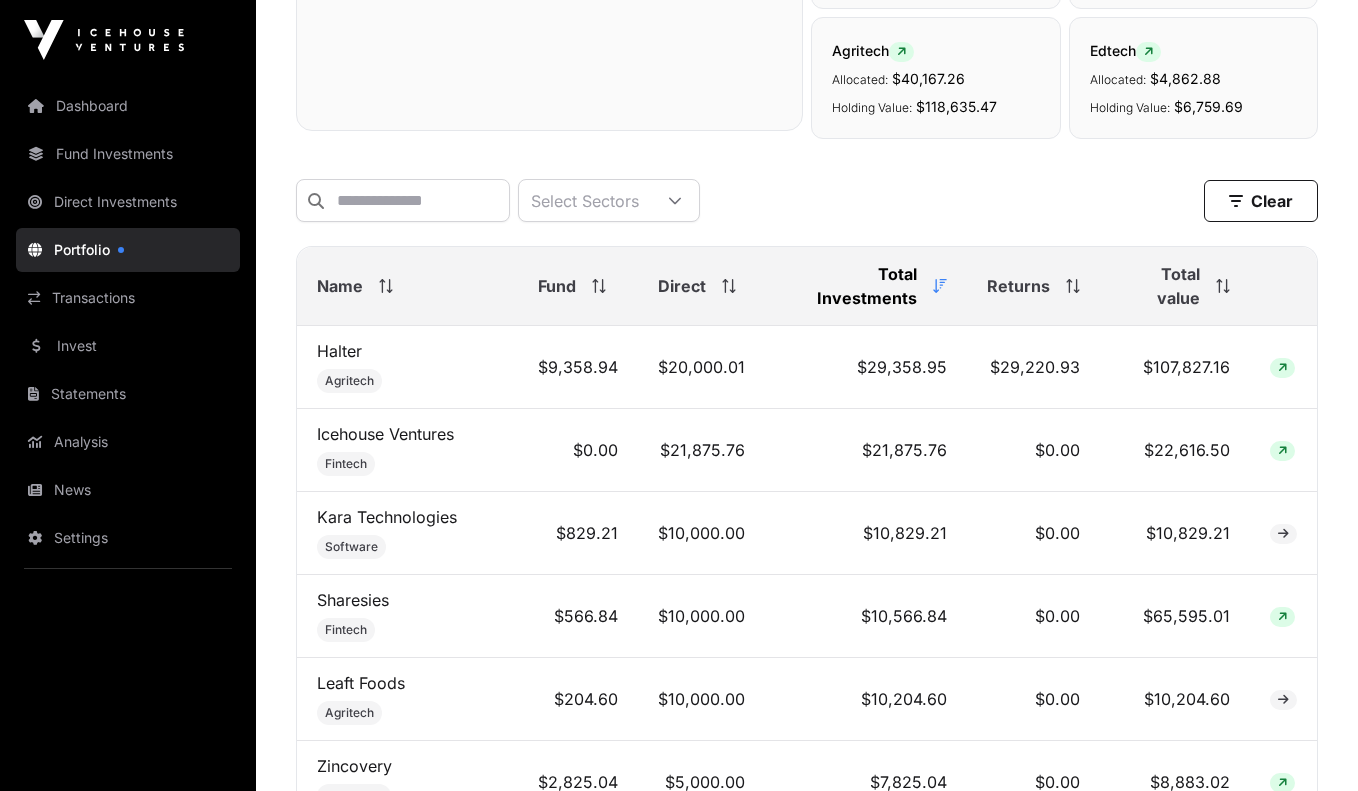 scroll, scrollTop: 691, scrollLeft: 0, axis: vertical 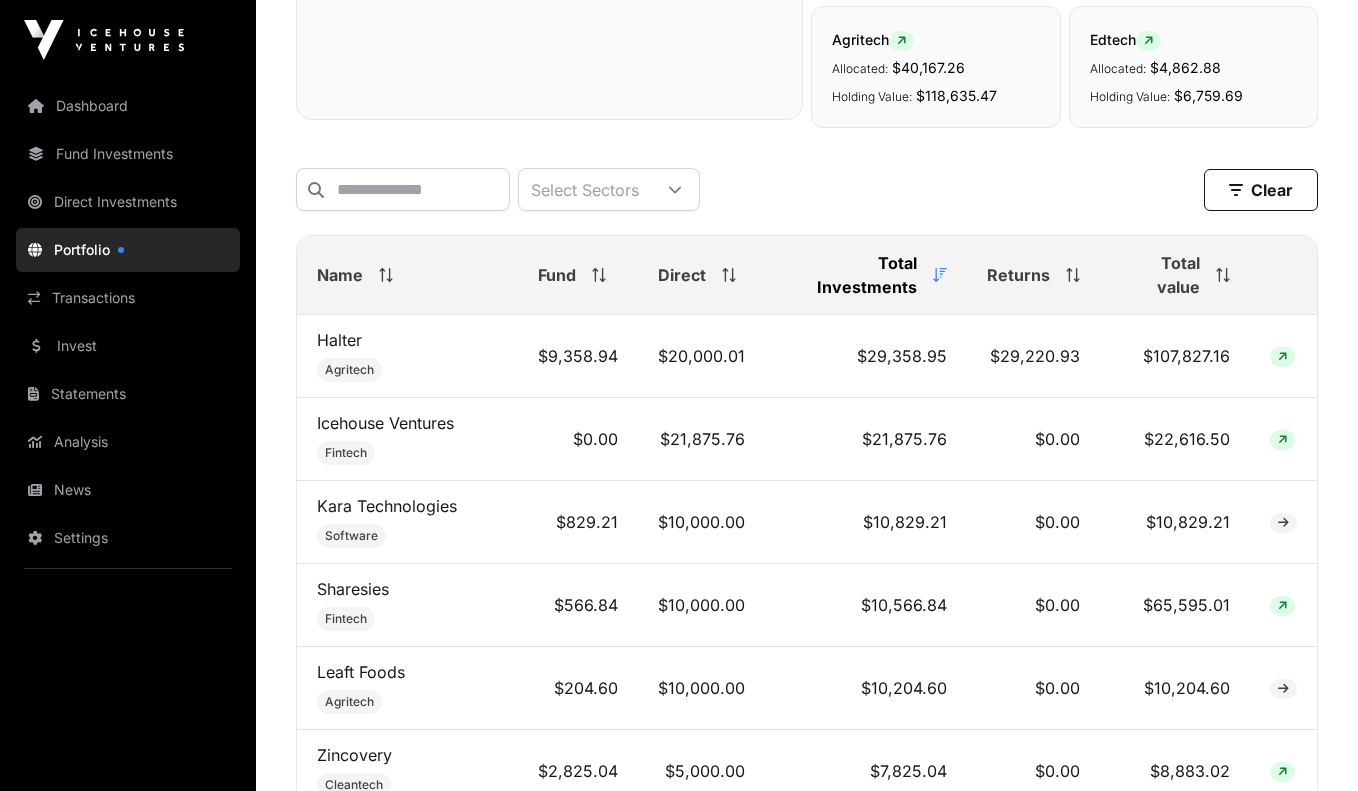 click 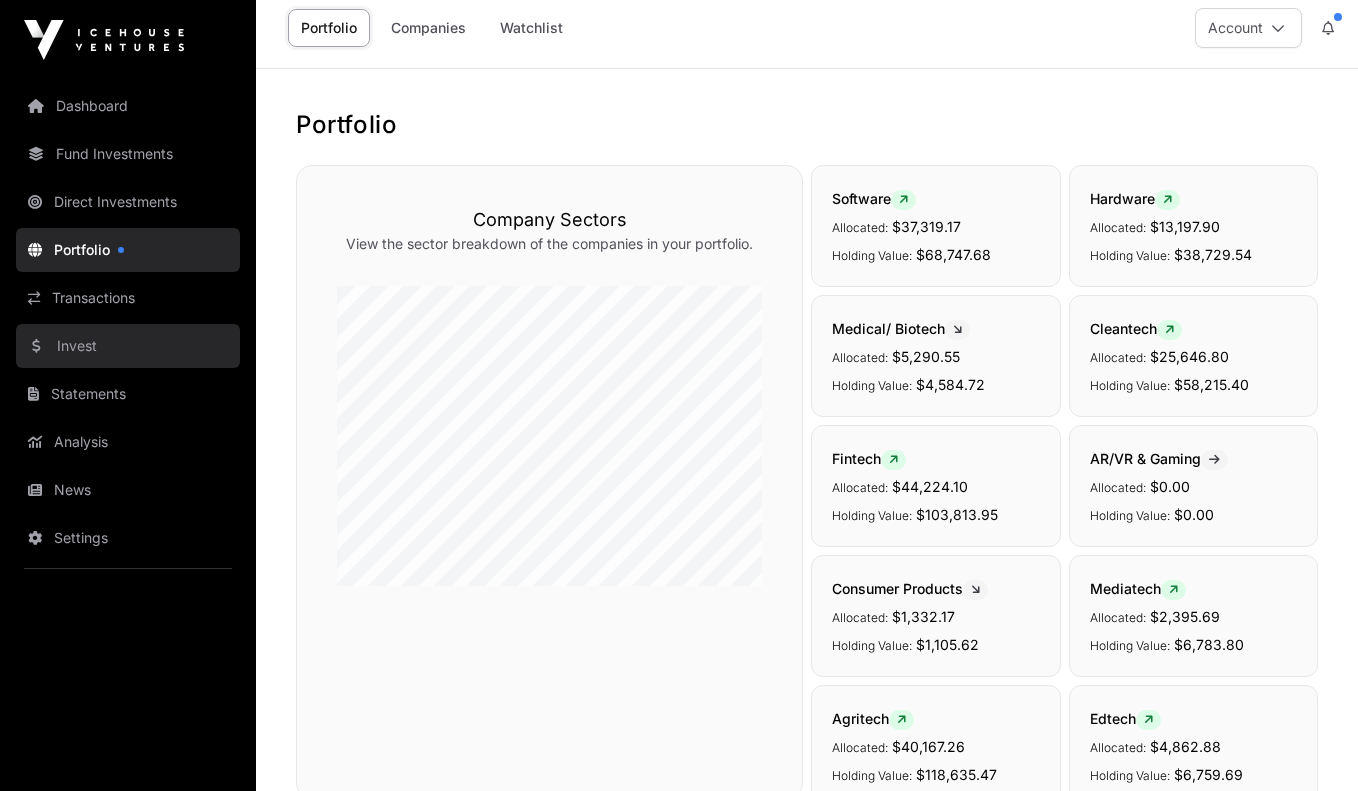 scroll, scrollTop: 0, scrollLeft: 0, axis: both 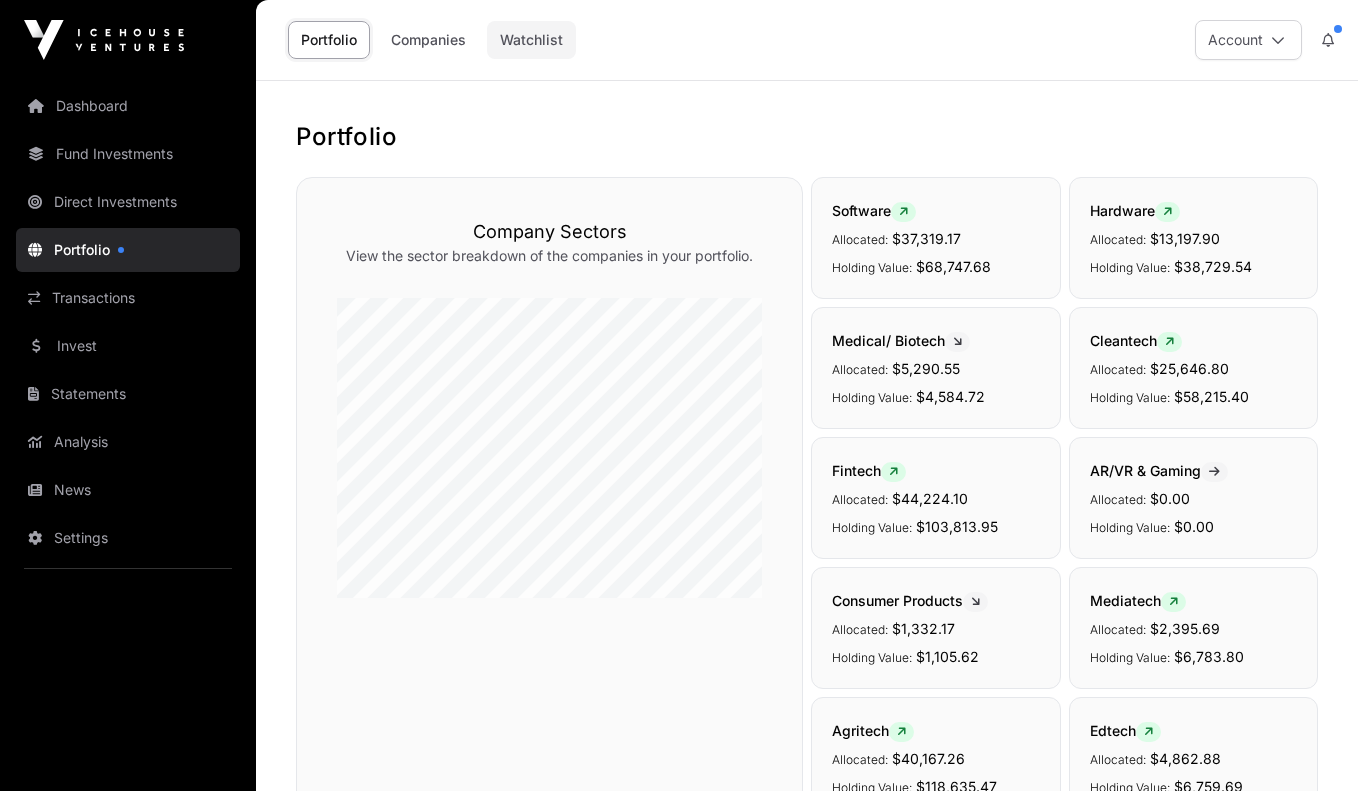 click on "Watchlist" 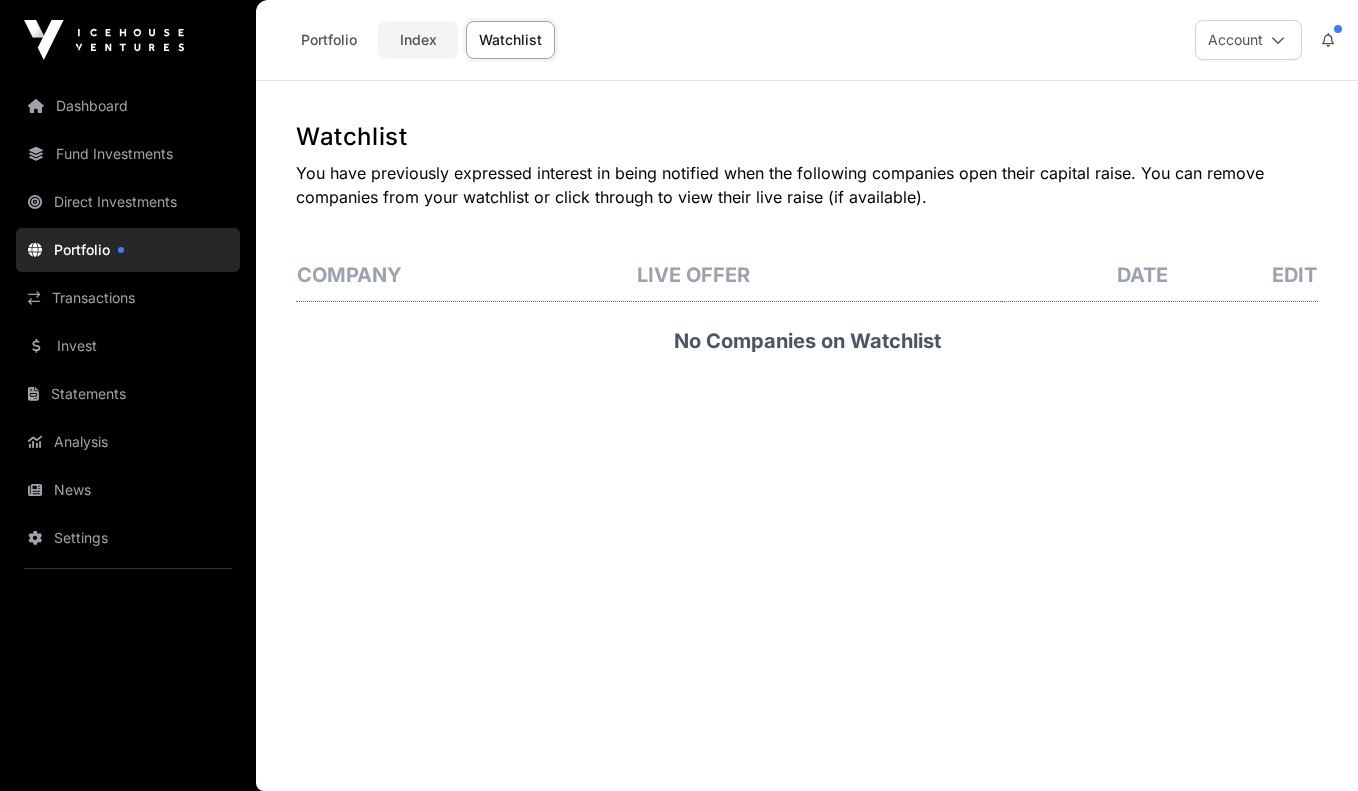 click on "Index" 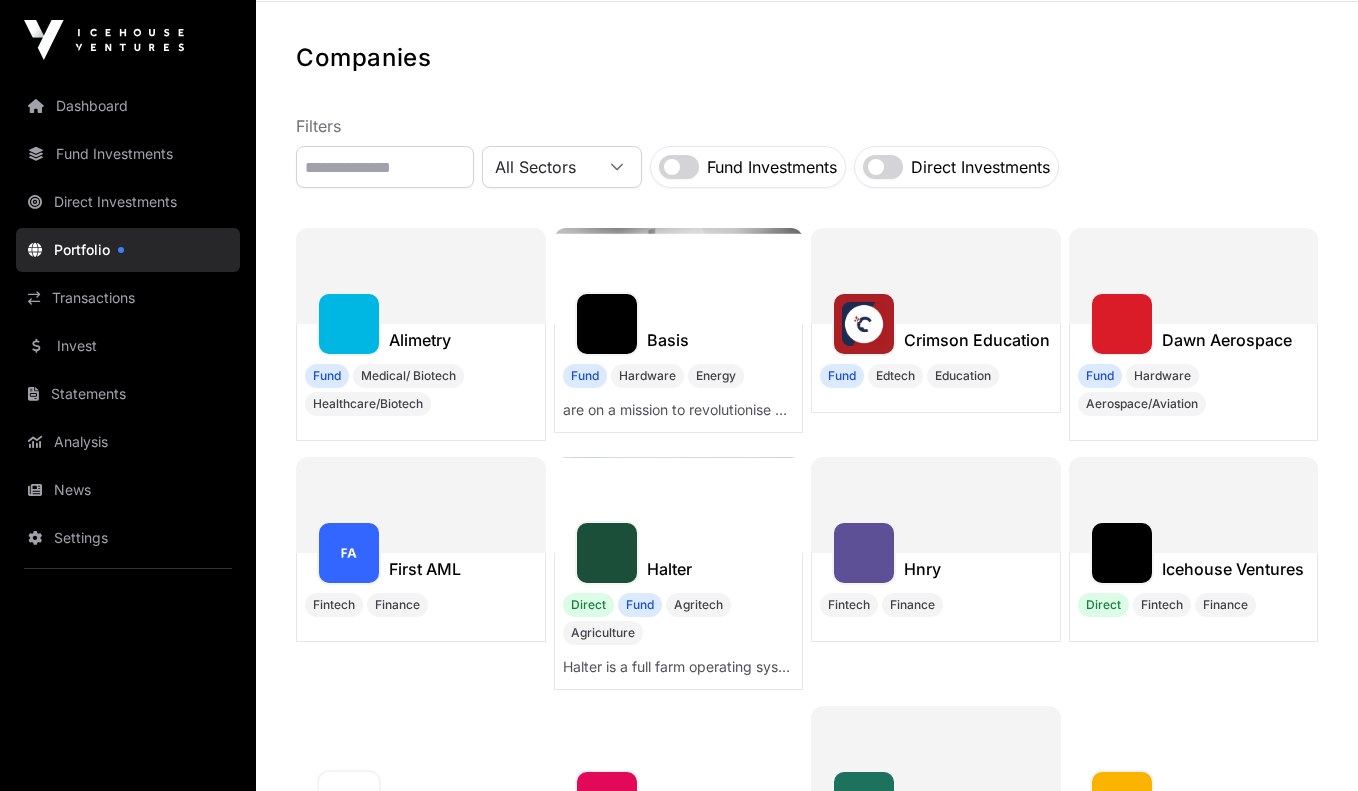 scroll, scrollTop: 81, scrollLeft: 0, axis: vertical 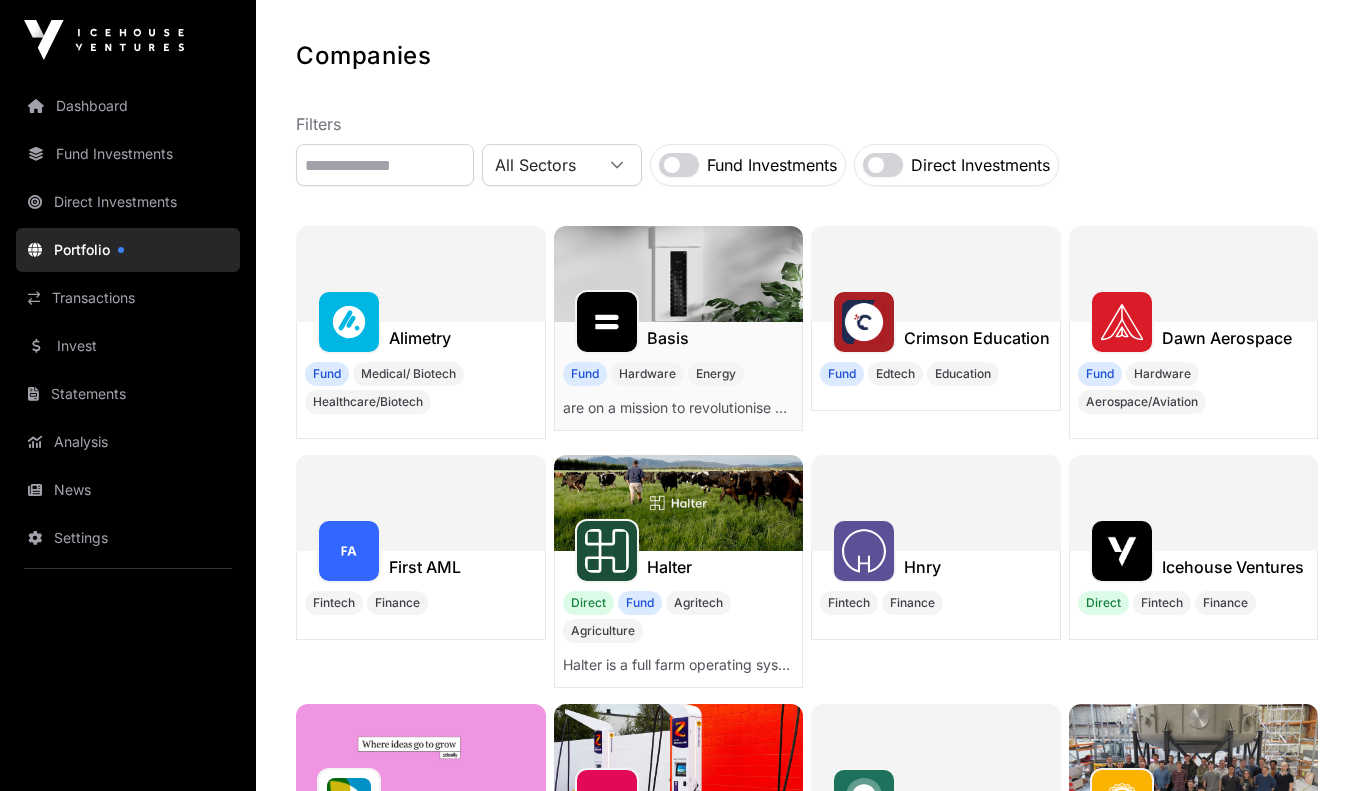 click on "Basis  Fund  Hardware Energy are on a mission to revolutionise energy." 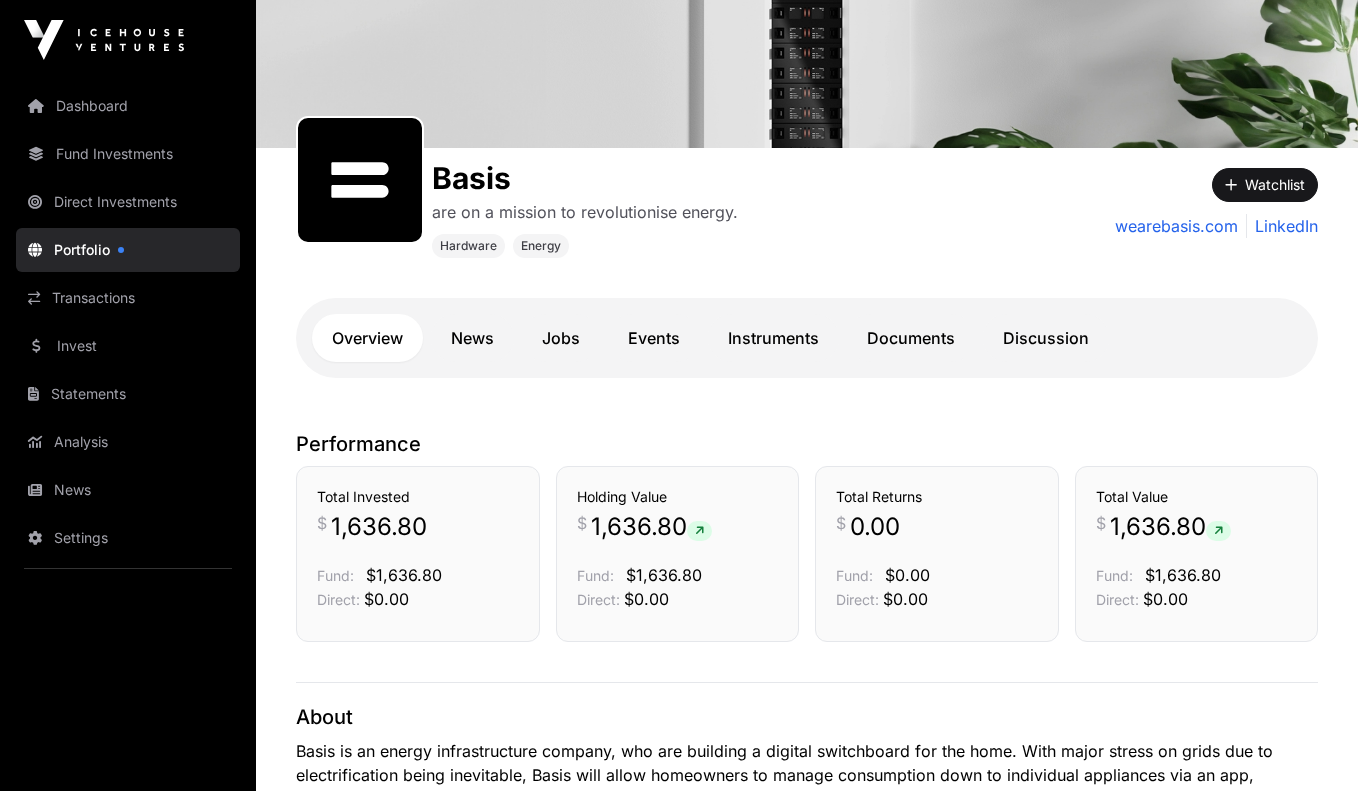 scroll, scrollTop: 195, scrollLeft: 0, axis: vertical 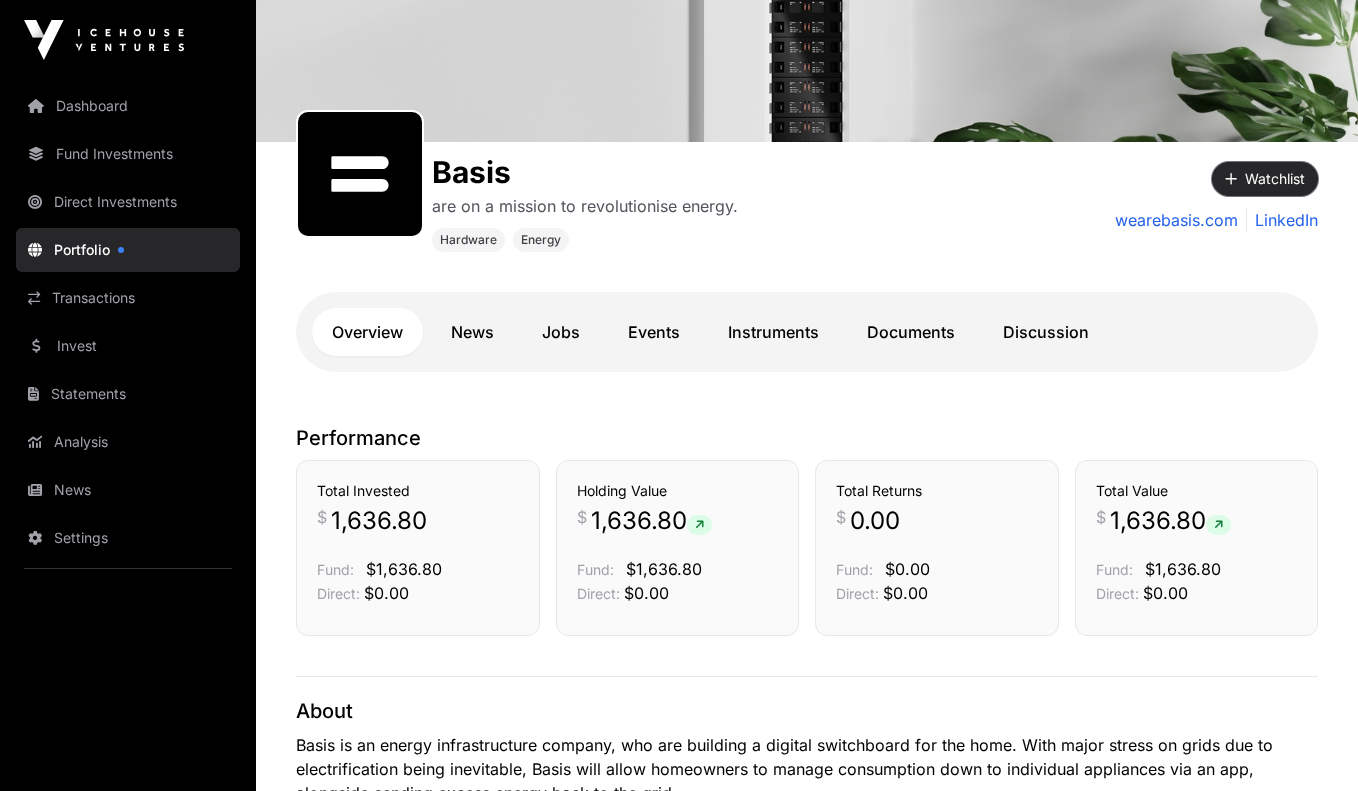 click 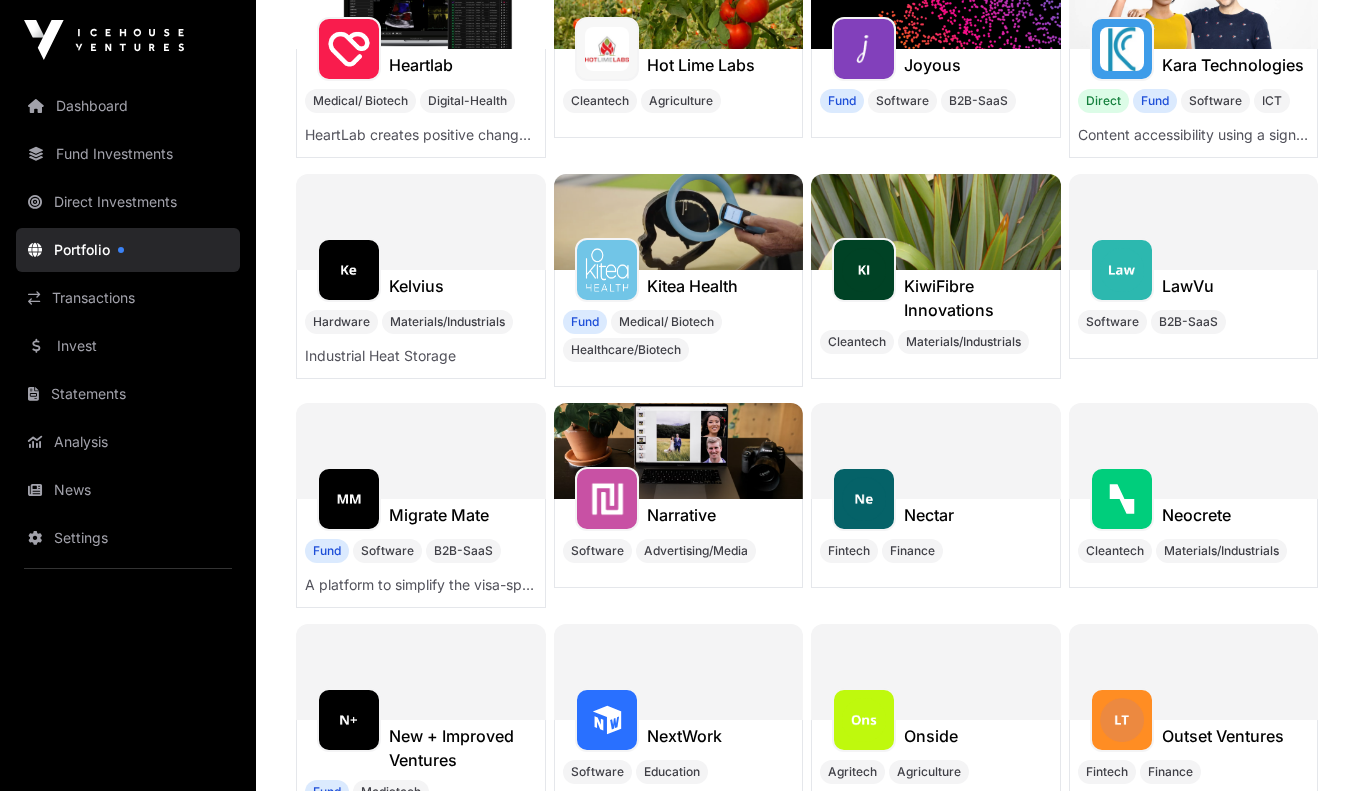 scroll, scrollTop: 3750, scrollLeft: 0, axis: vertical 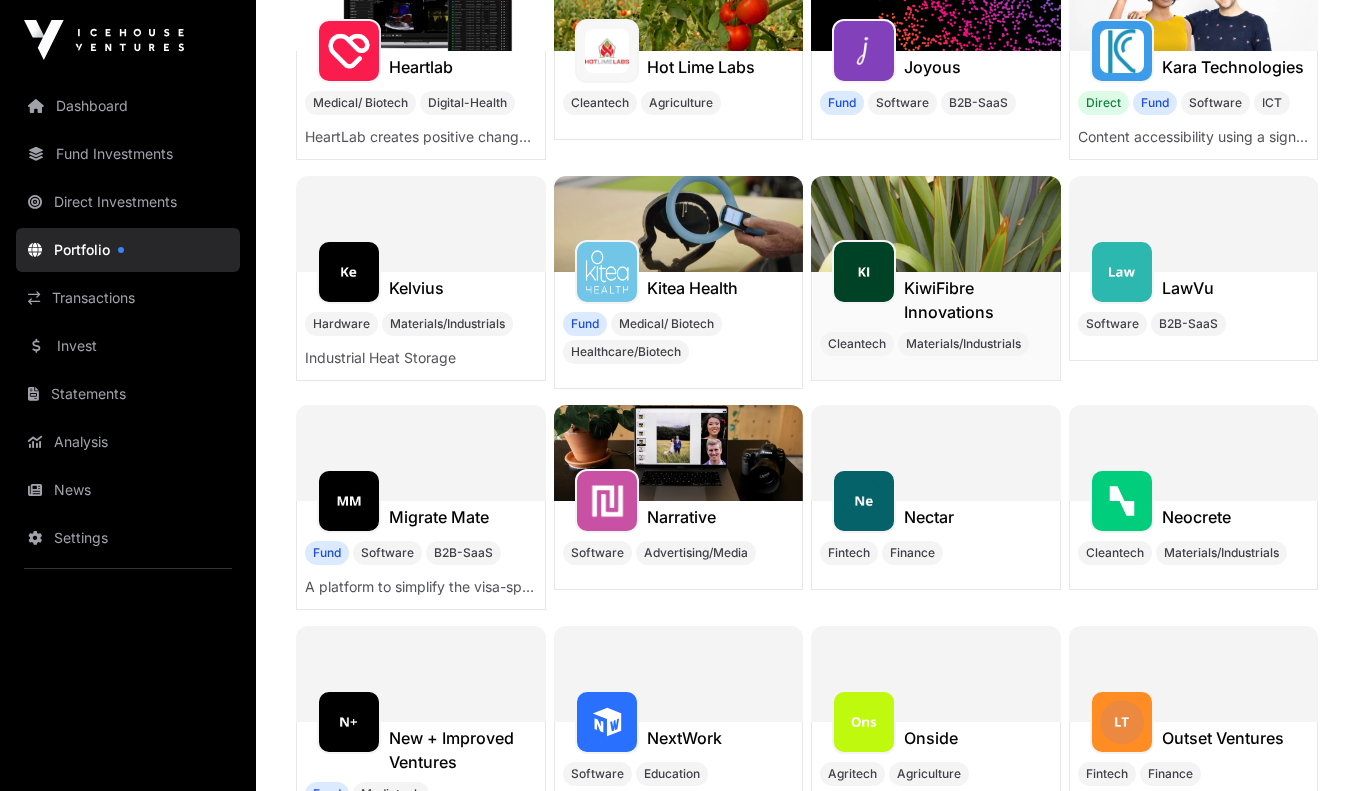 click on "KiwiFibre Innovations" 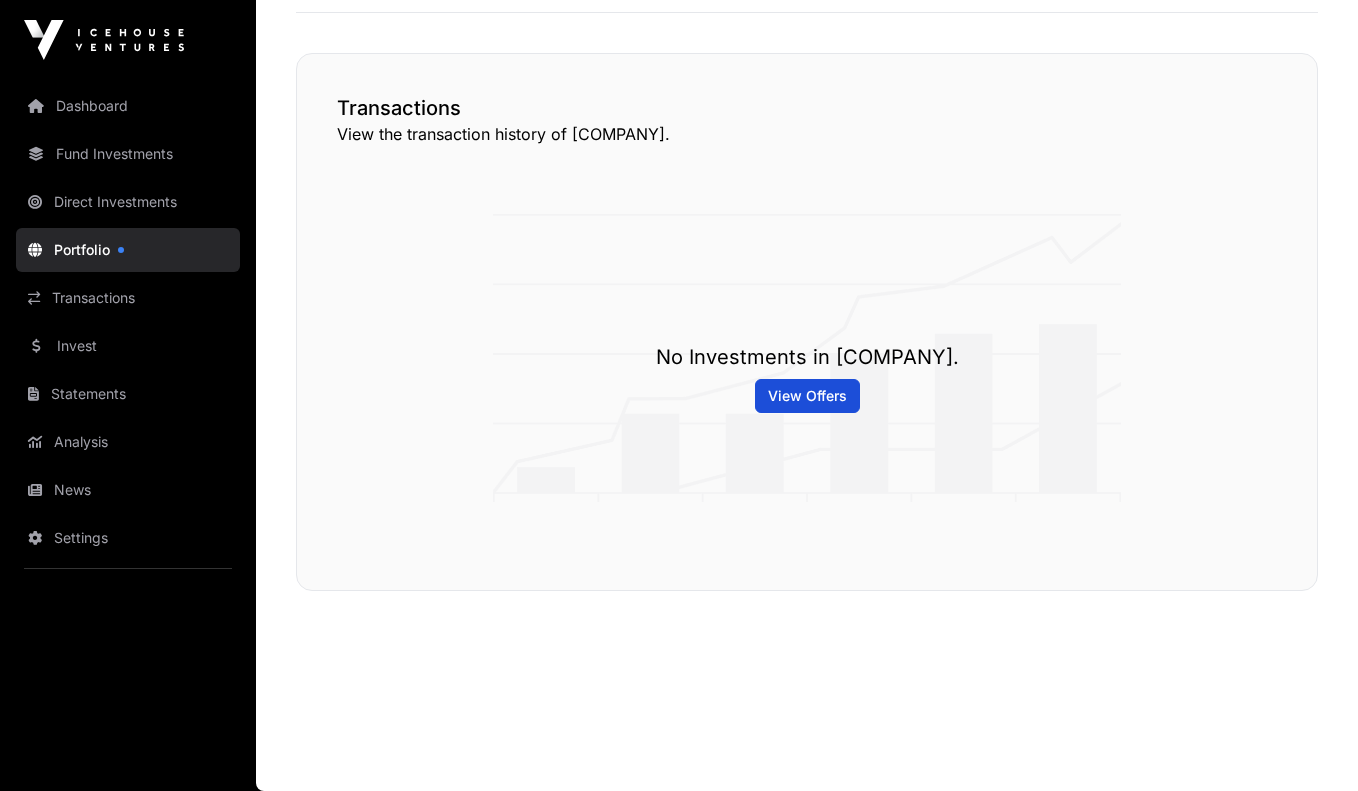 scroll, scrollTop: 0, scrollLeft: 0, axis: both 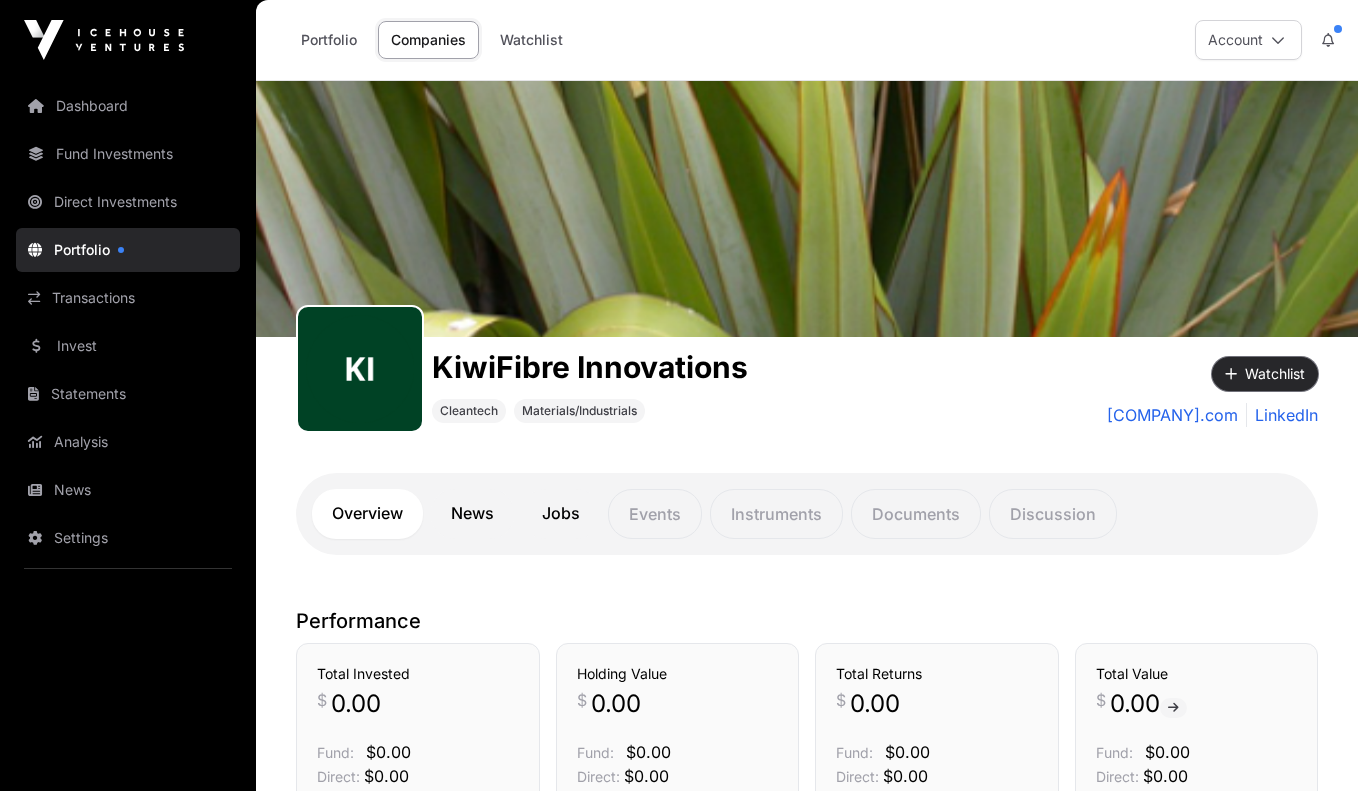 click on "Watchlist" 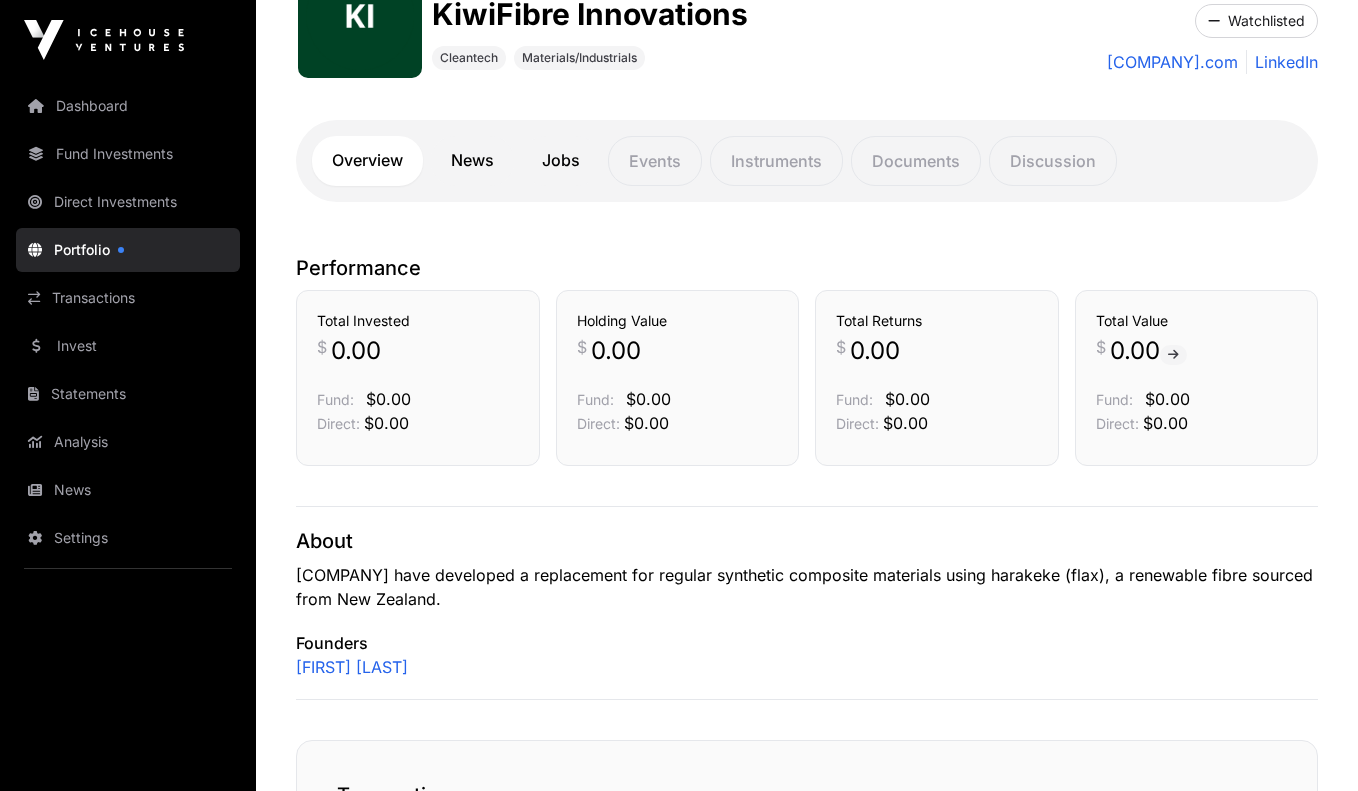 scroll, scrollTop: 361, scrollLeft: 0, axis: vertical 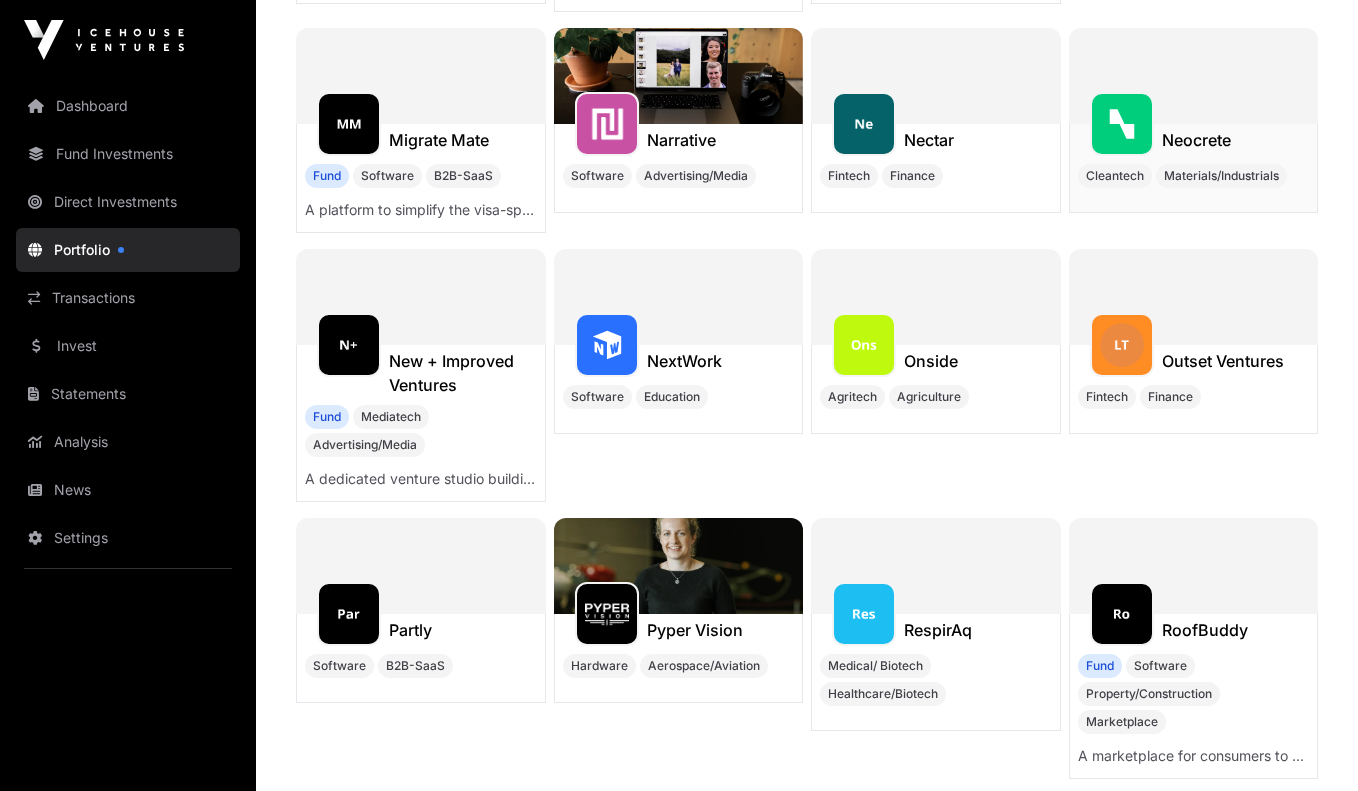 click on "Neocrete" 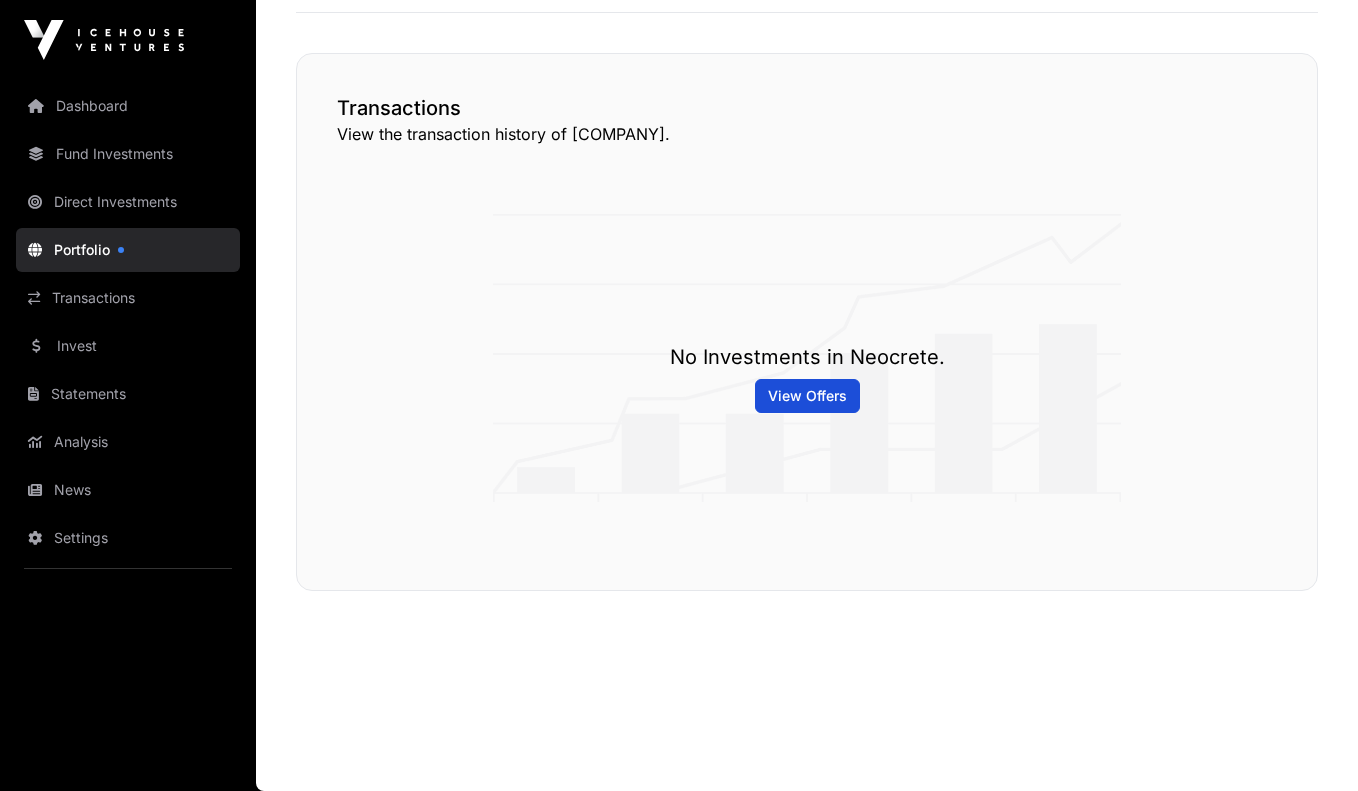 scroll, scrollTop: 0, scrollLeft: 0, axis: both 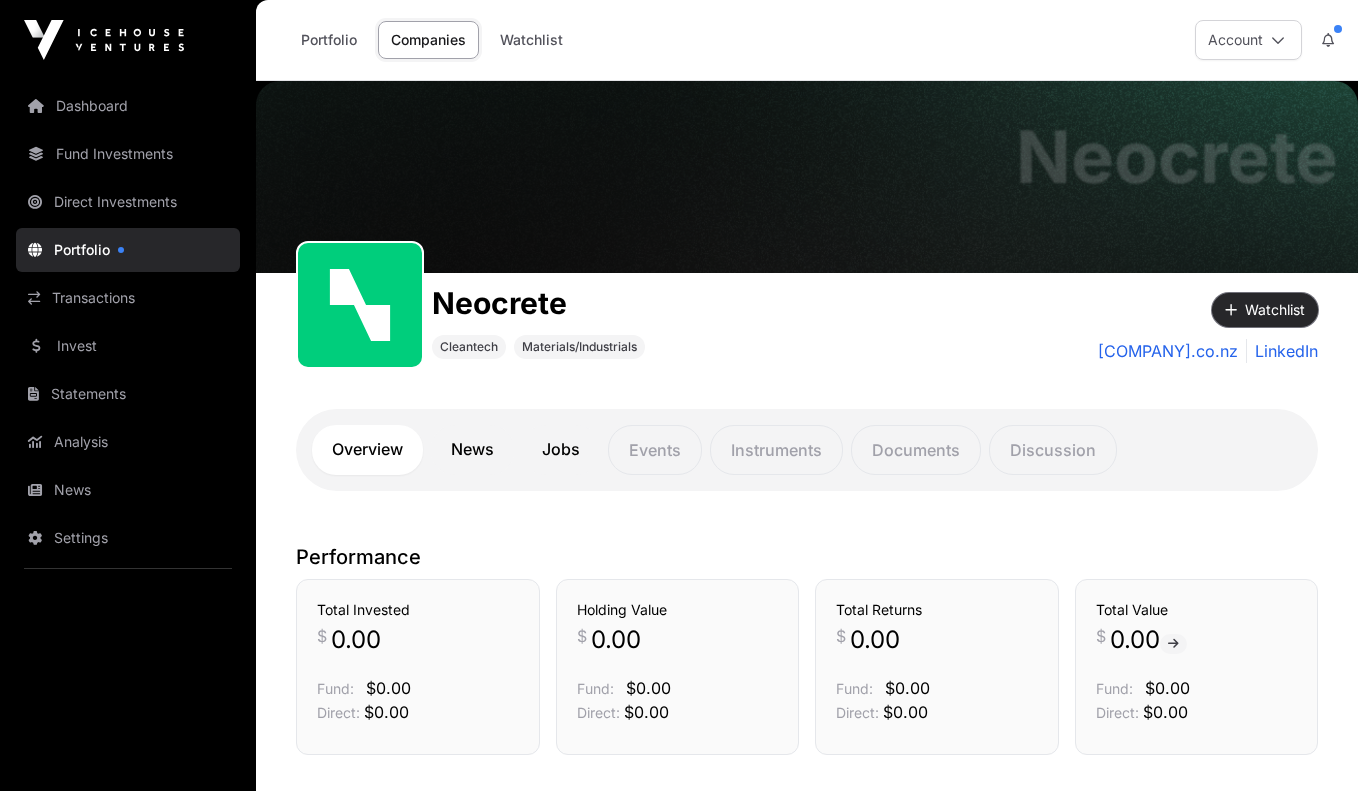 click on "Watchlist" 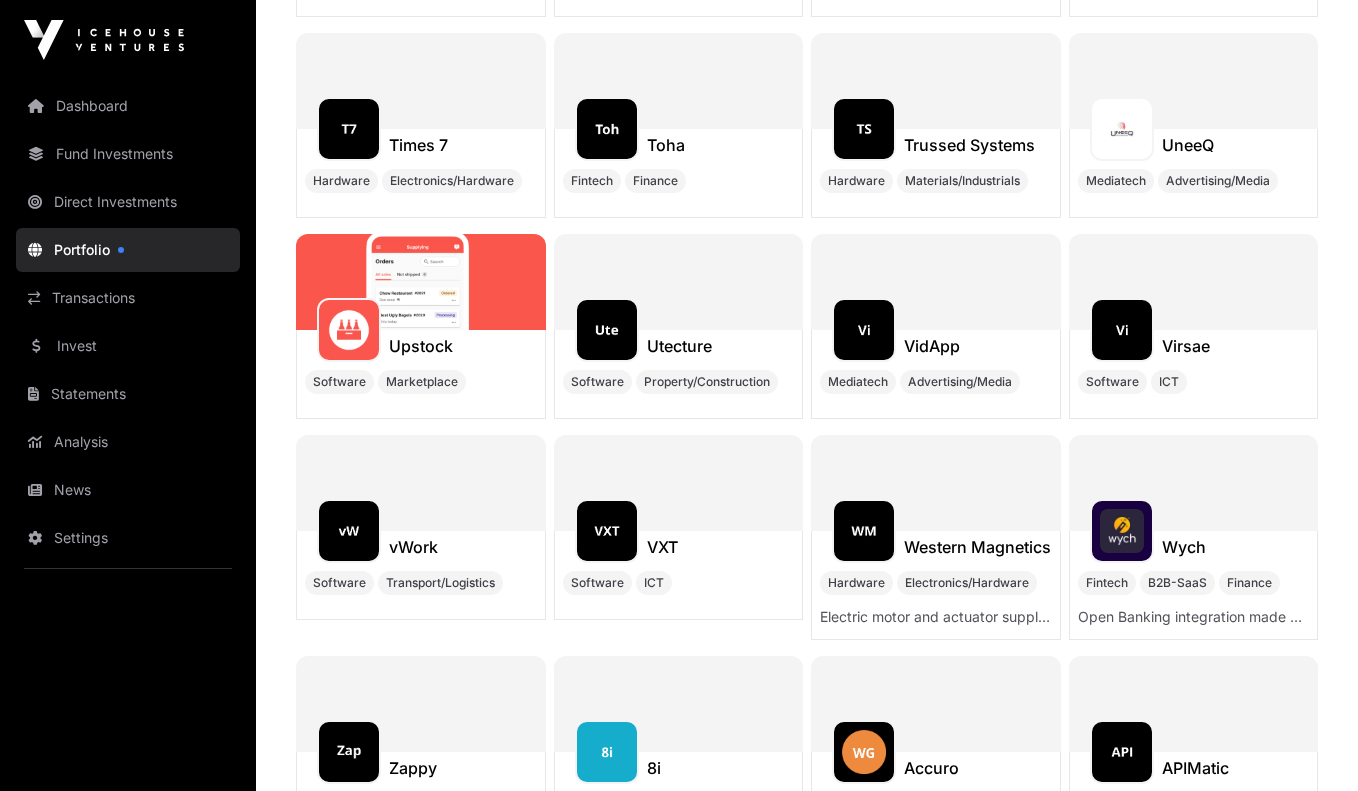 scroll, scrollTop: 12337, scrollLeft: 0, axis: vertical 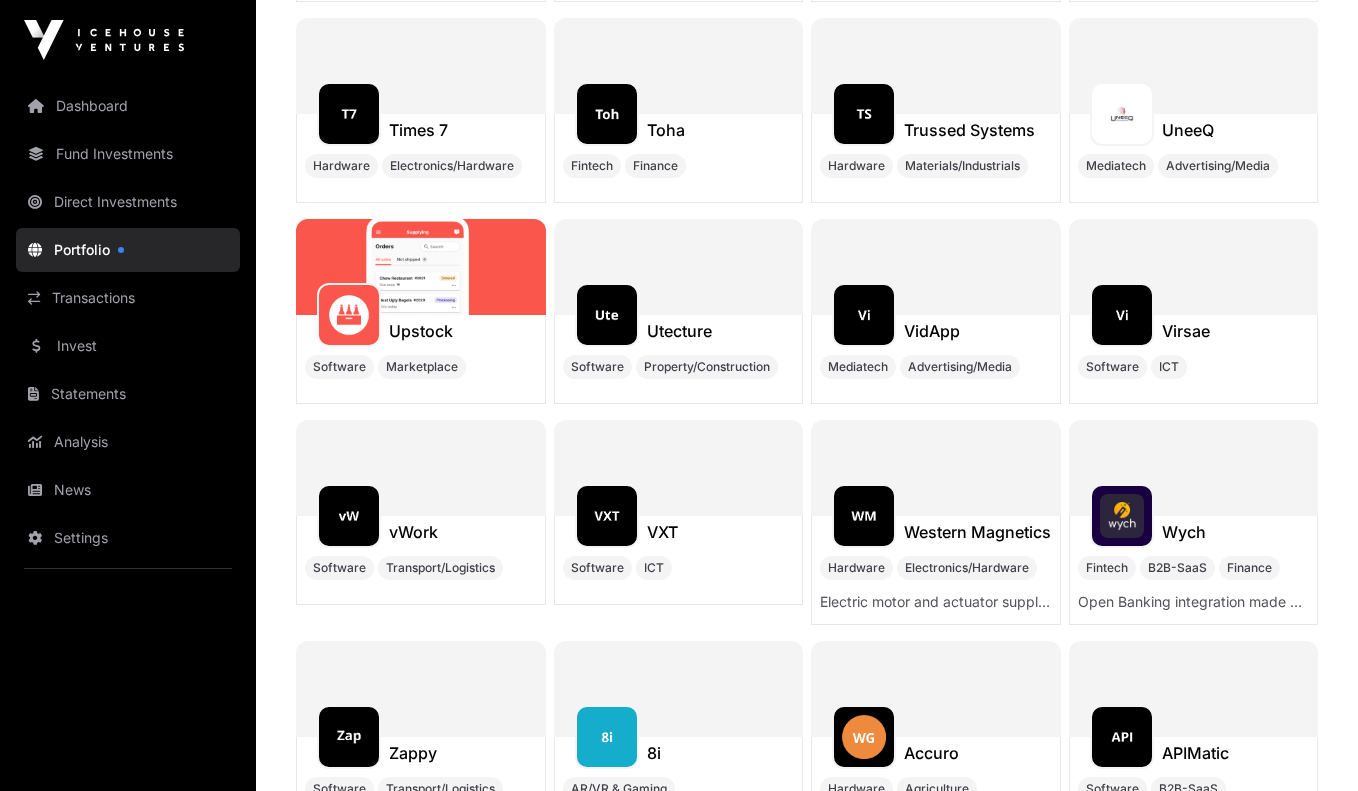 click 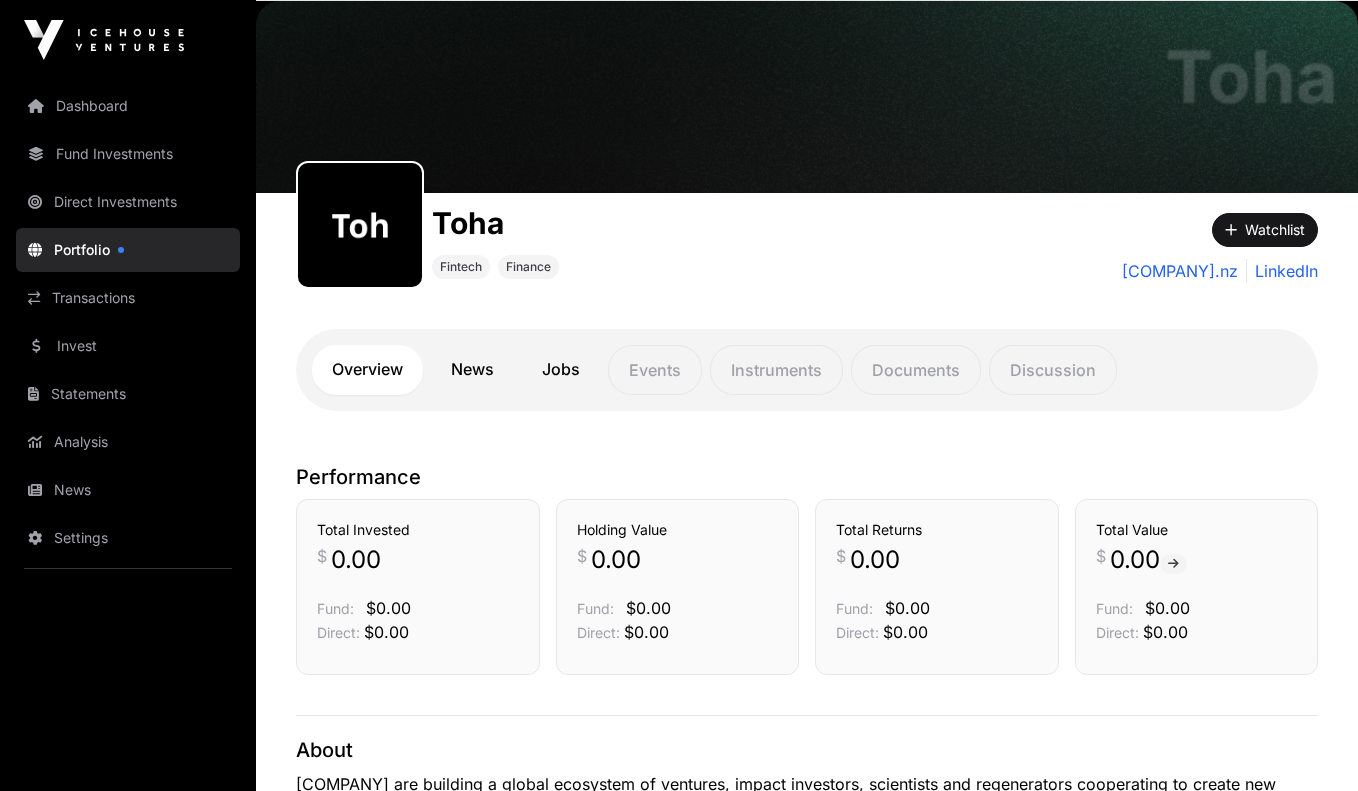 scroll, scrollTop: 0, scrollLeft: 0, axis: both 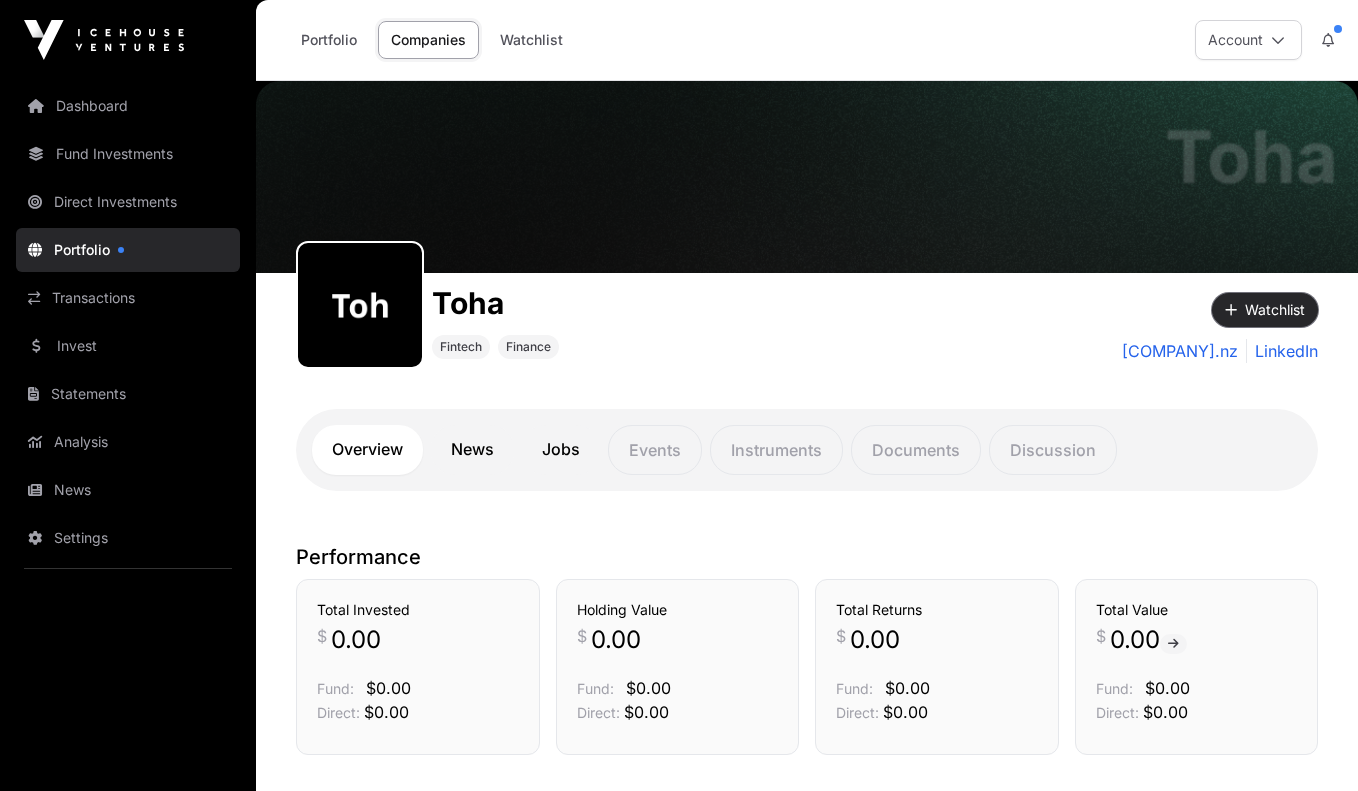click on "Watchlist" 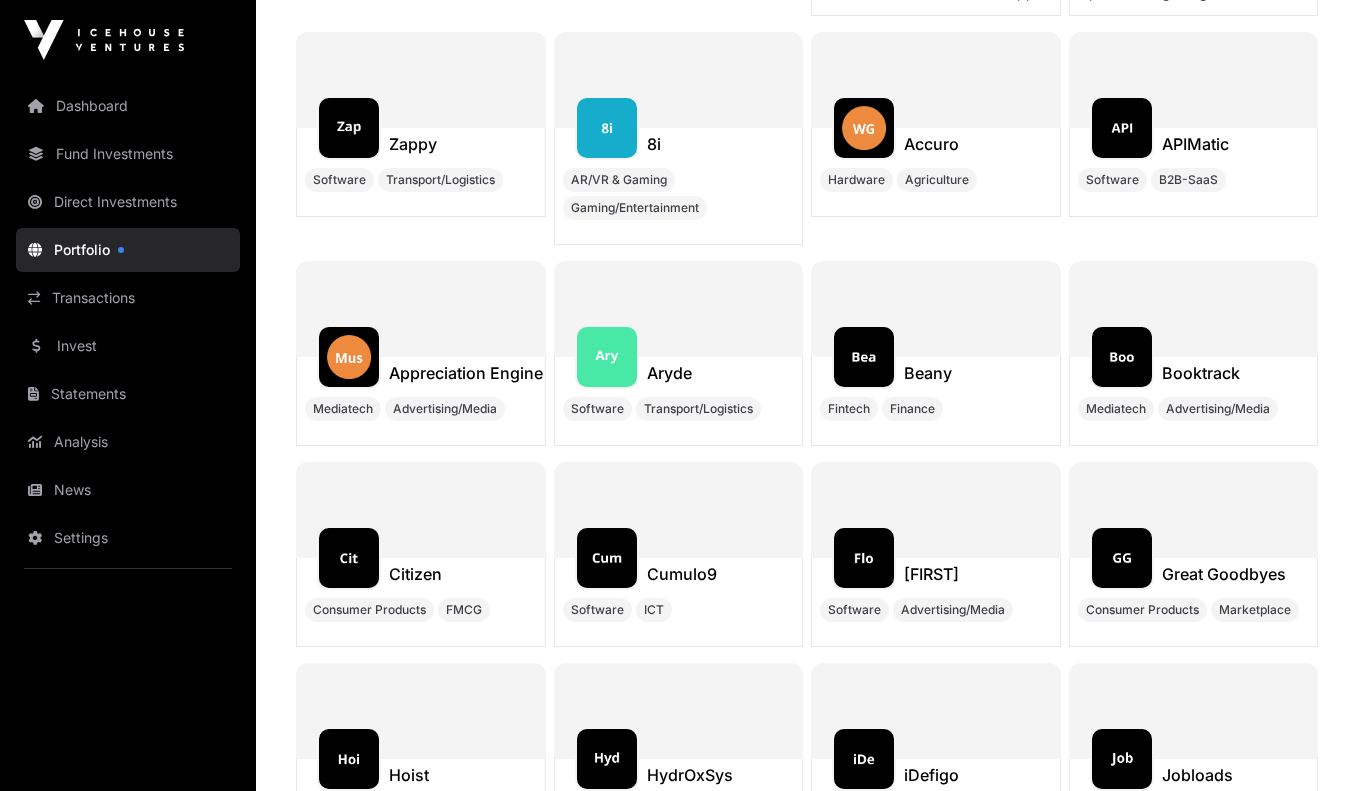 scroll, scrollTop: 12955, scrollLeft: 0, axis: vertical 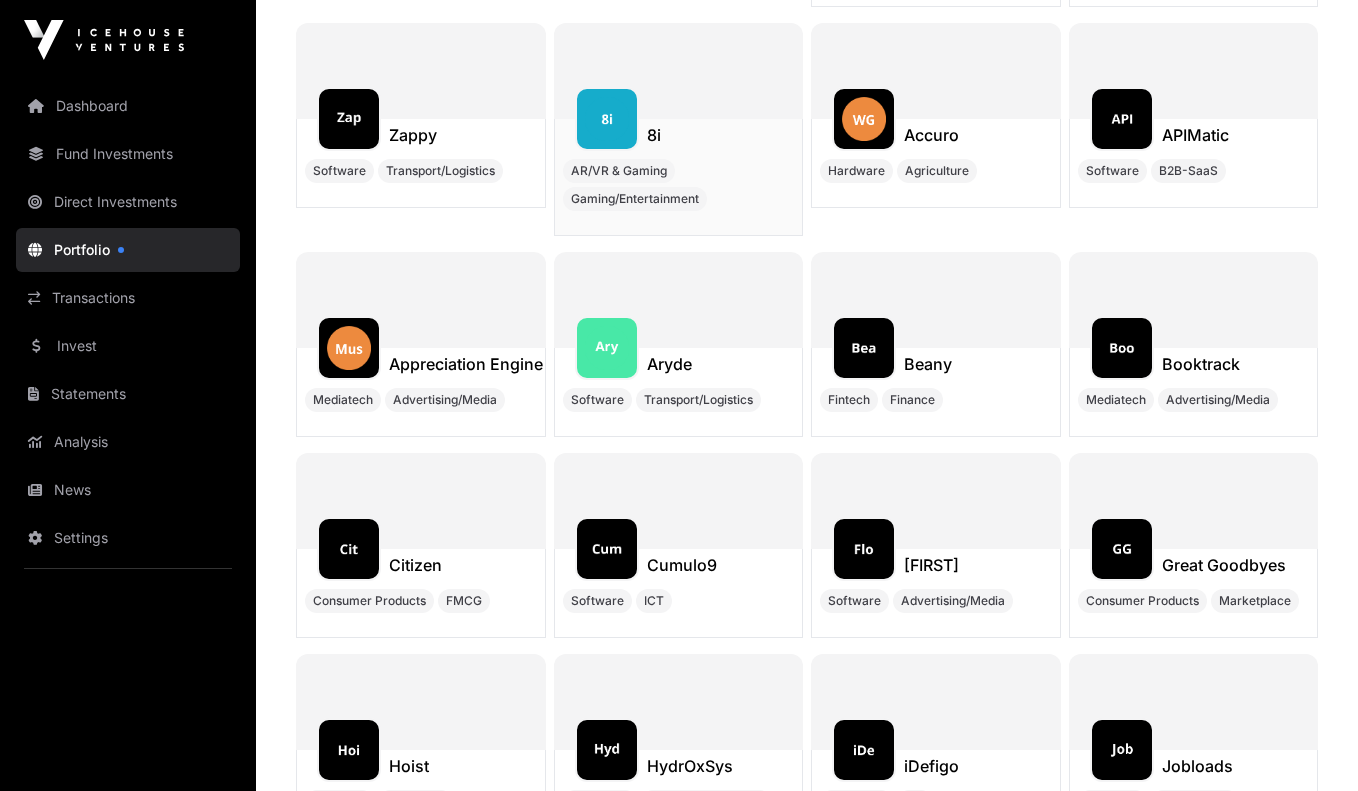 click on "AR/VR & Gaming Gaming/Entertainment" 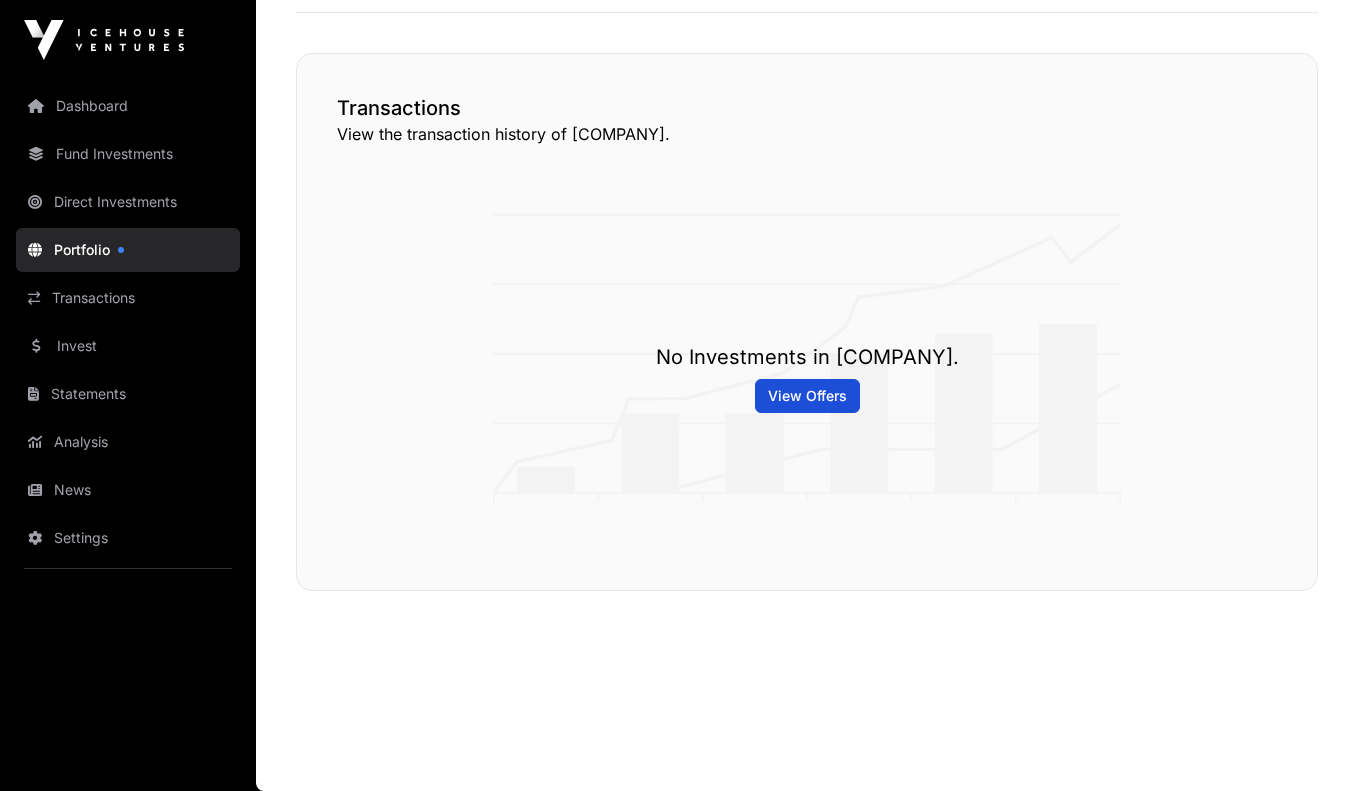 scroll, scrollTop: 0, scrollLeft: 0, axis: both 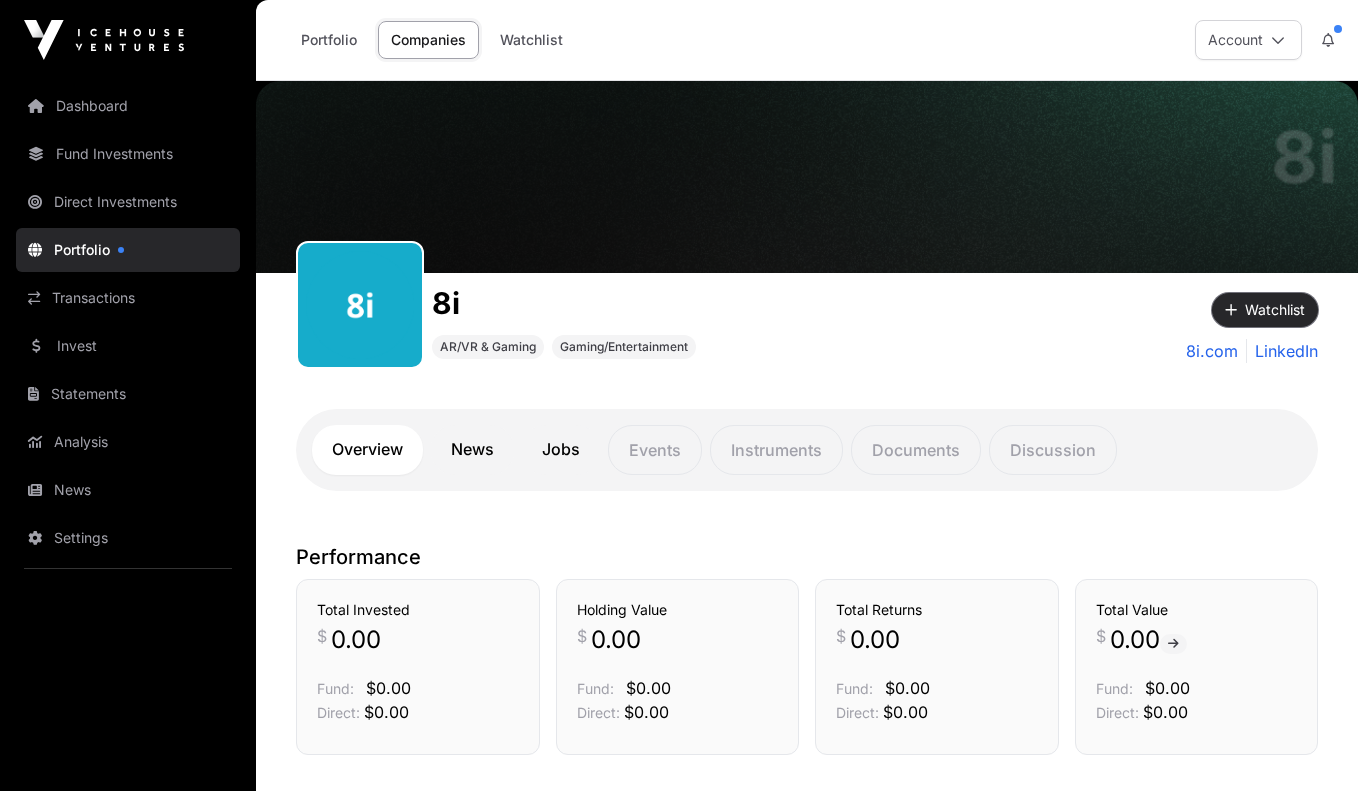 click on "Watchlist" 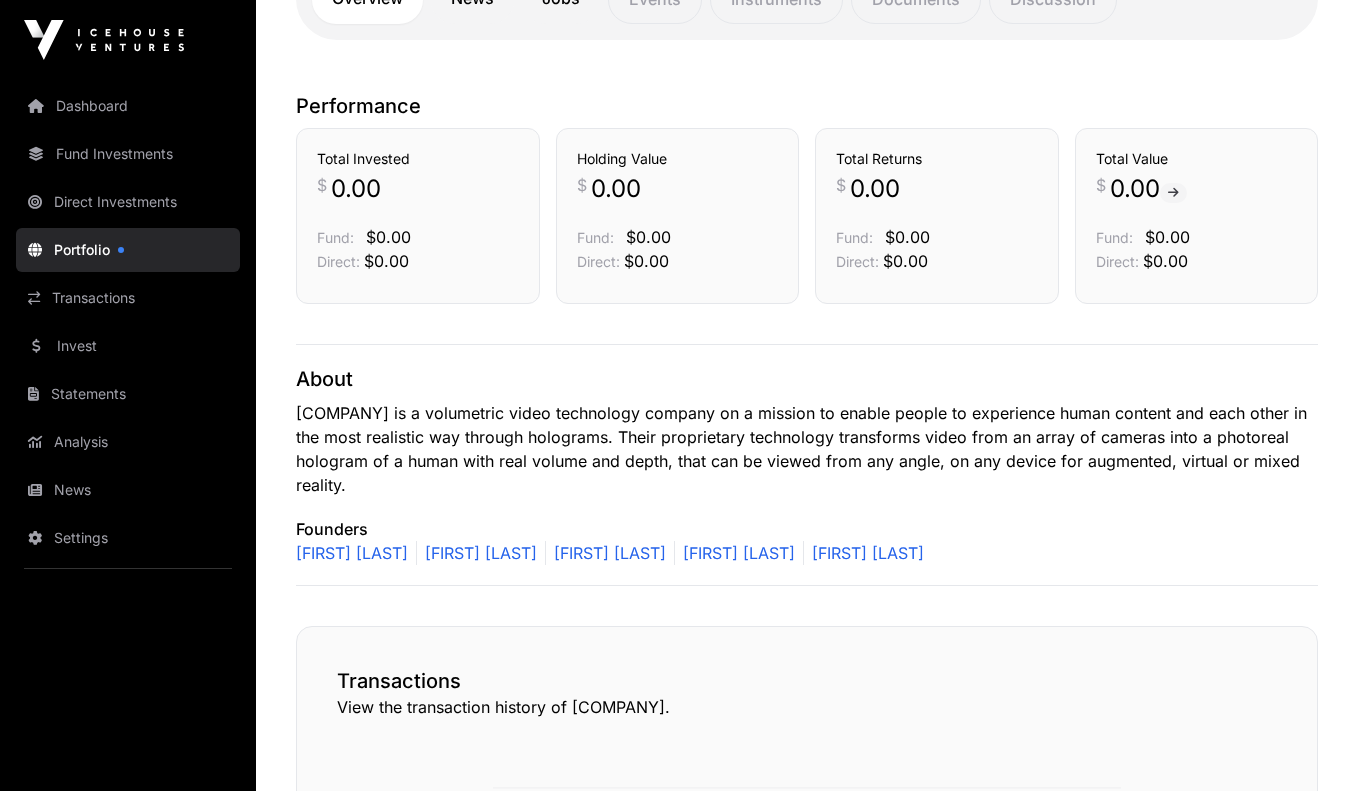 scroll, scrollTop: 455, scrollLeft: 0, axis: vertical 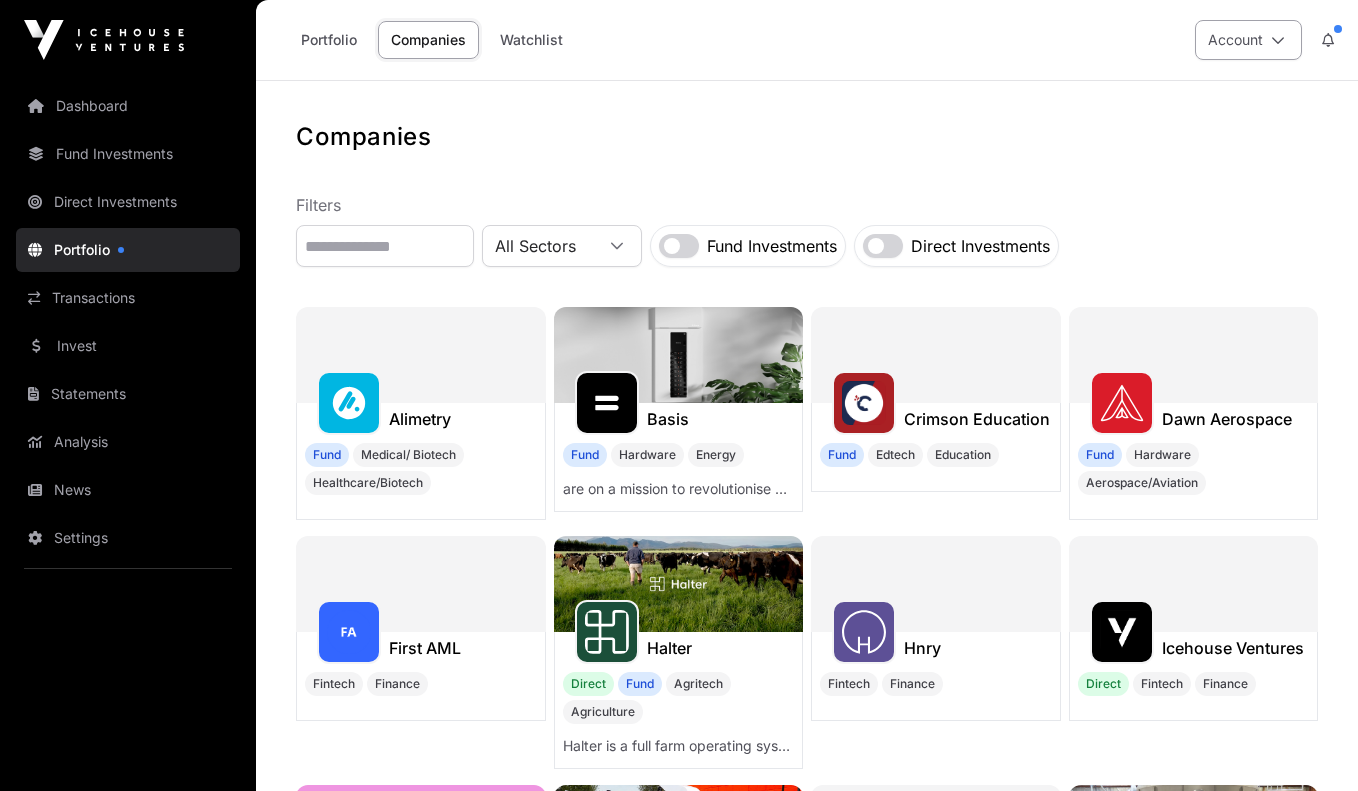 click 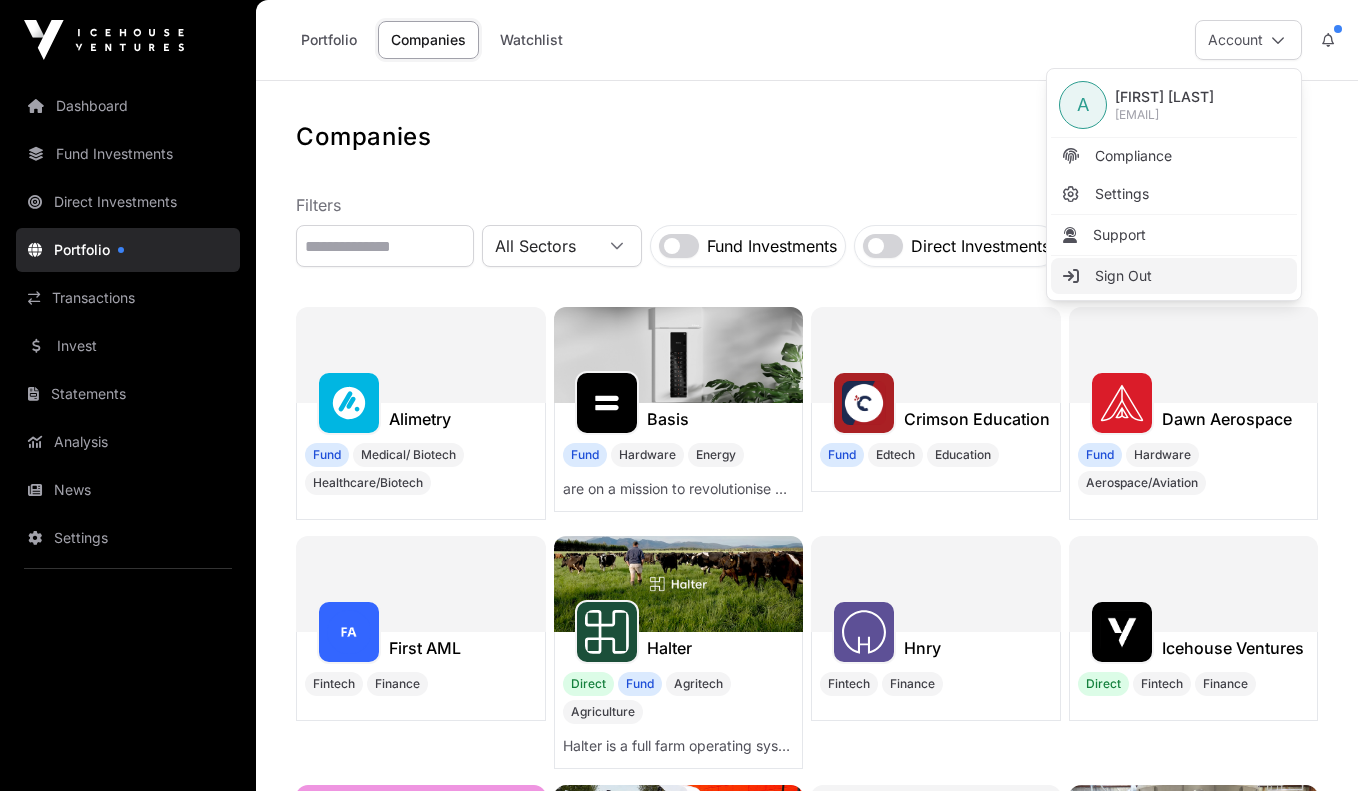 click on "Sign Out" at bounding box center [1123, 276] 